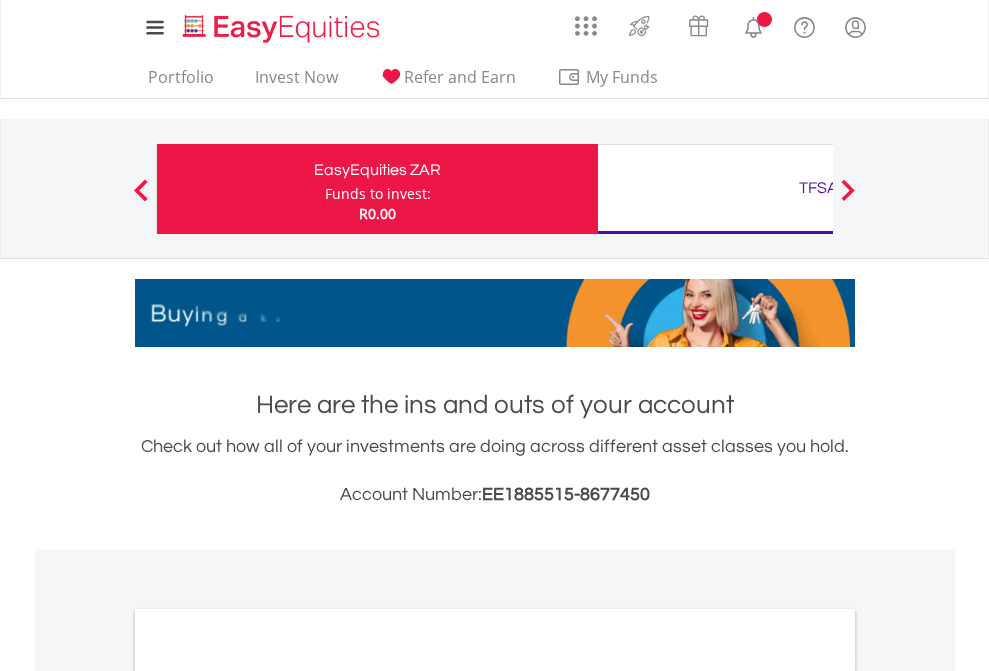 scroll, scrollTop: 0, scrollLeft: 0, axis: both 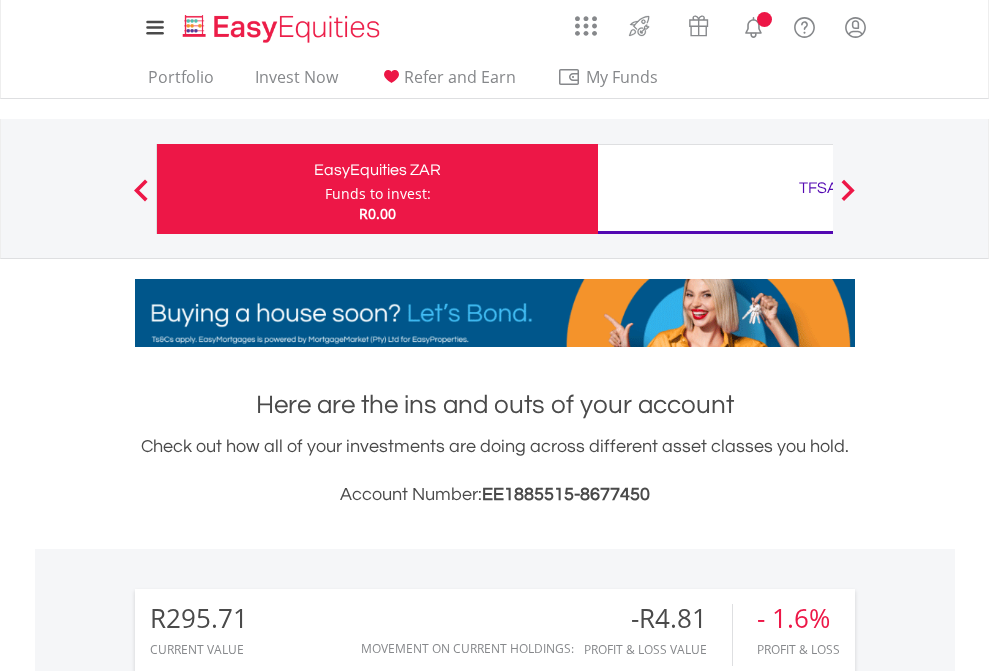 click on "Funds to invest:" at bounding box center [378, 194] 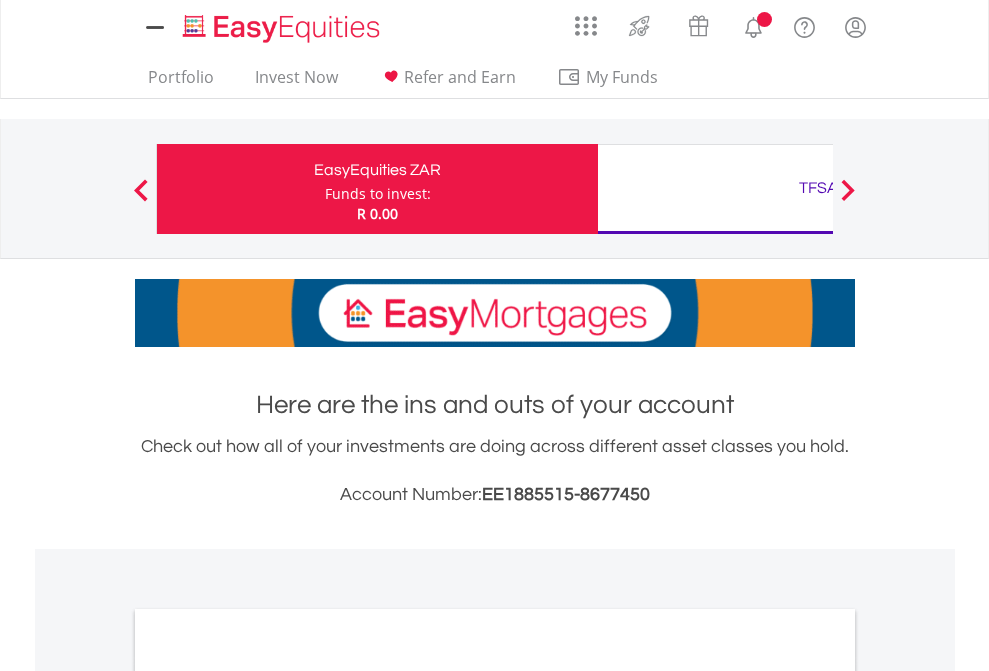 scroll, scrollTop: 0, scrollLeft: 0, axis: both 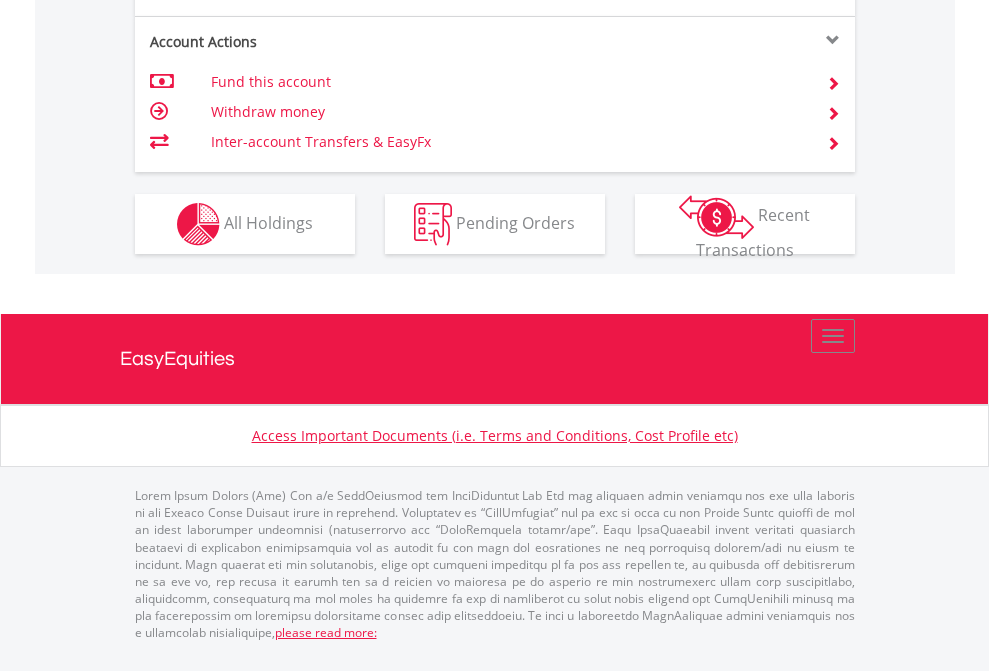 click on "Investment types" at bounding box center [706, -337] 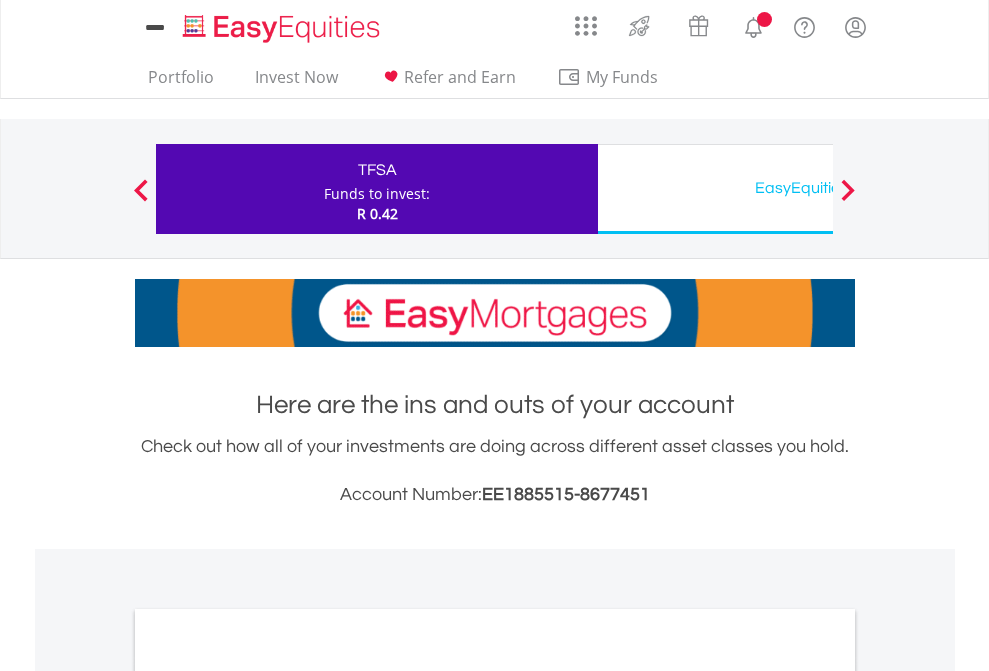 scroll, scrollTop: 0, scrollLeft: 0, axis: both 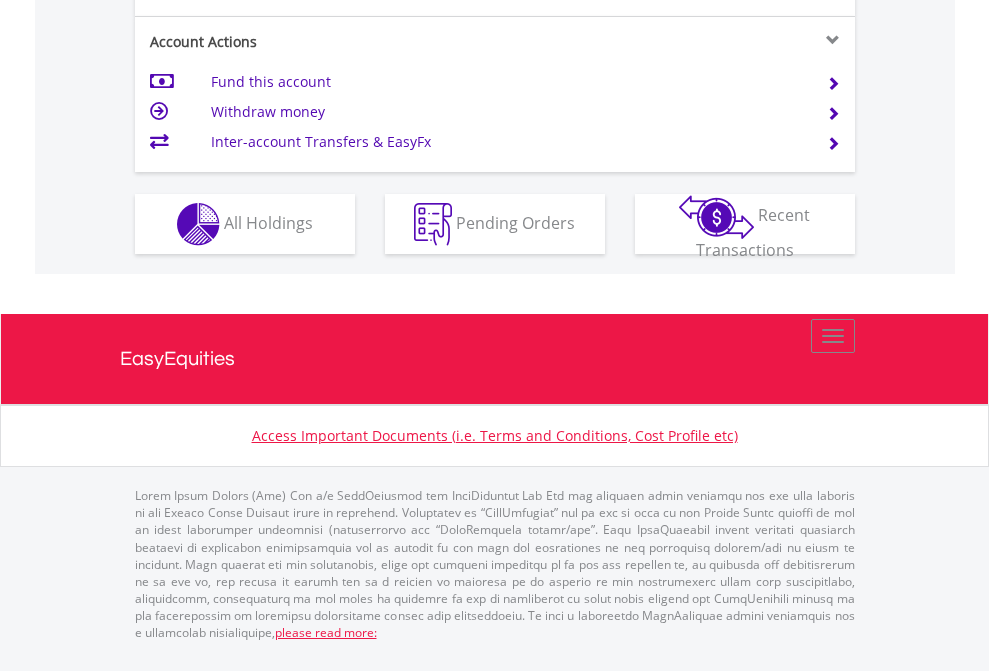 click on "Investment types" at bounding box center (706, -337) 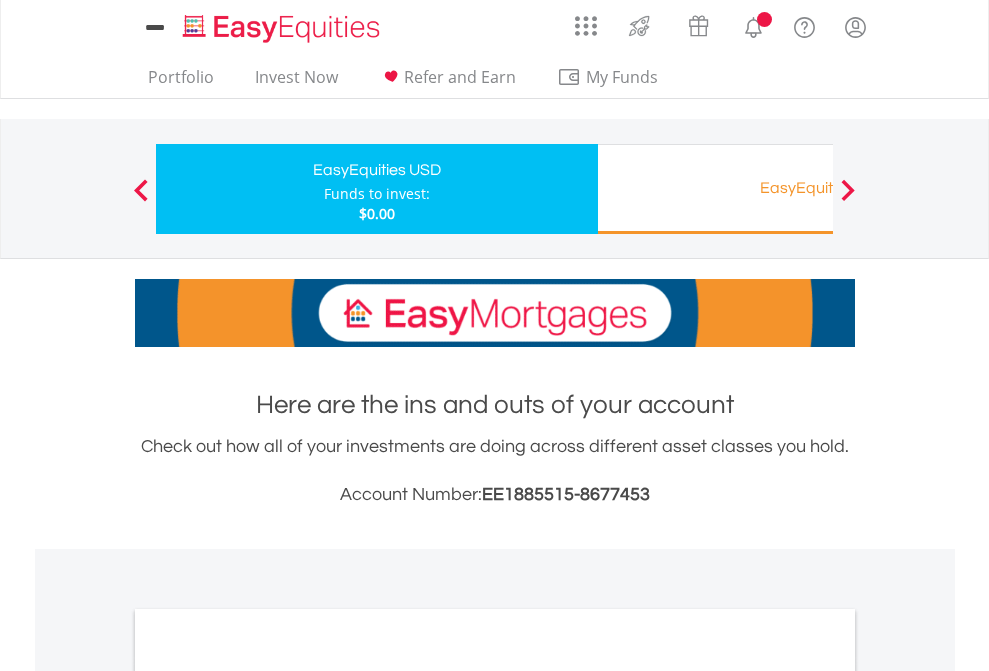 scroll, scrollTop: 0, scrollLeft: 0, axis: both 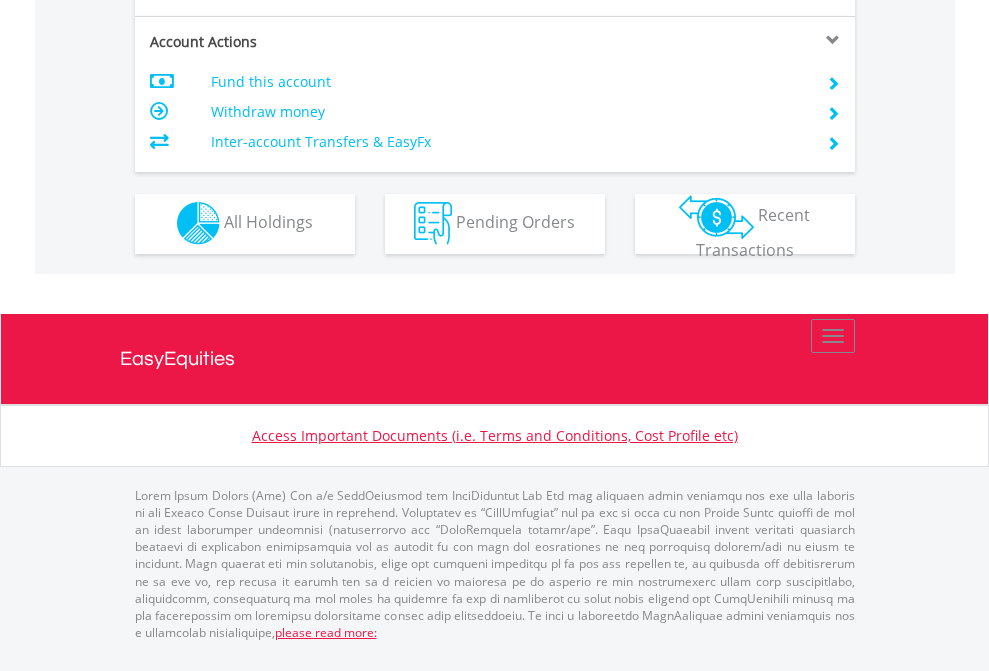 click on "Investment types" at bounding box center [706, -353] 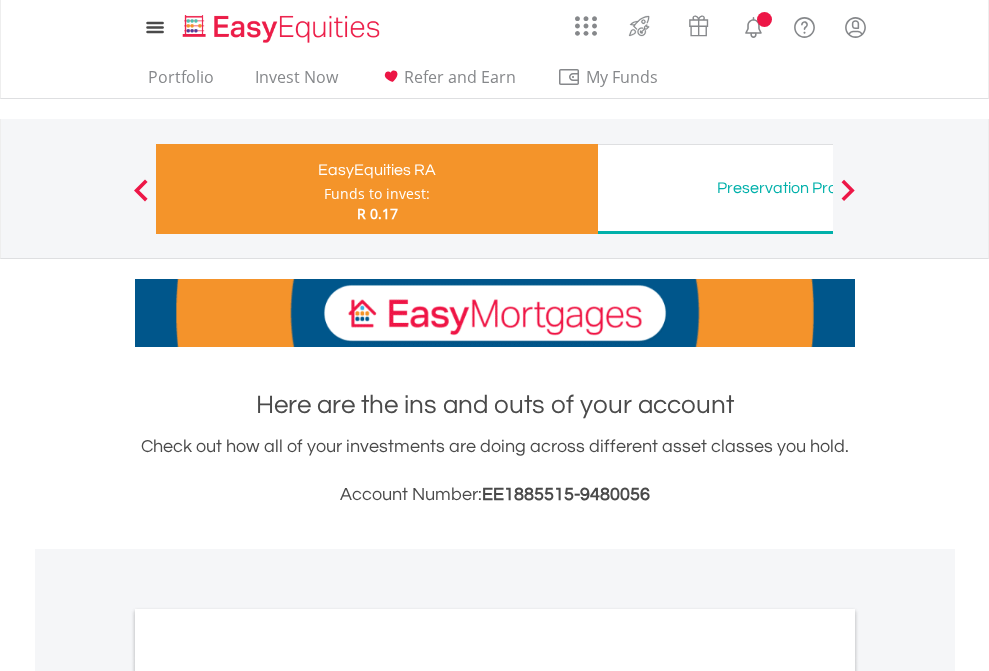 scroll, scrollTop: 0, scrollLeft: 0, axis: both 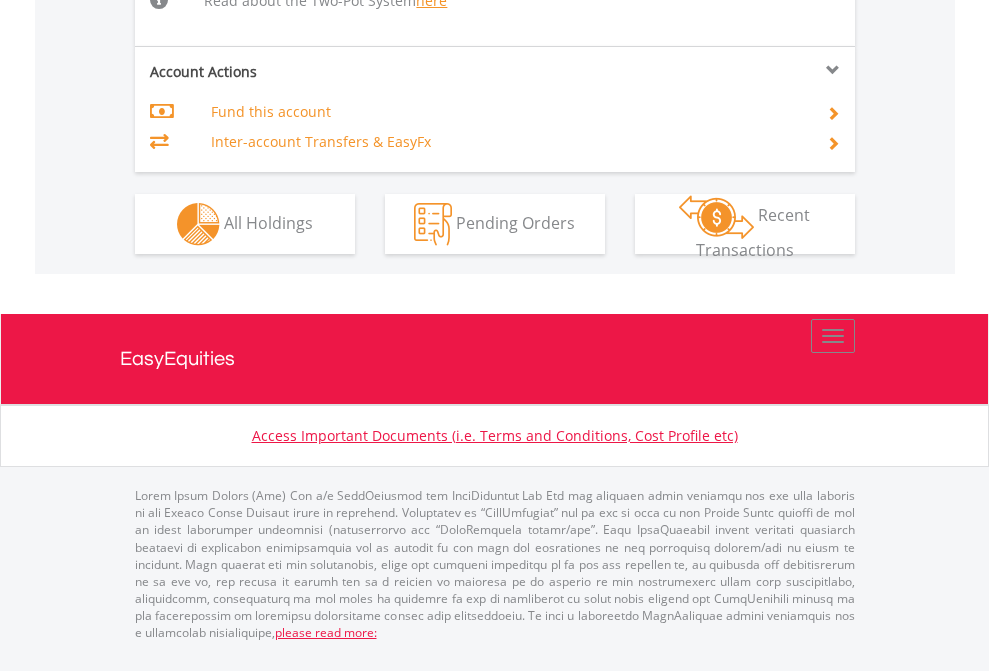click on "Investment types" at bounding box center (706, -518) 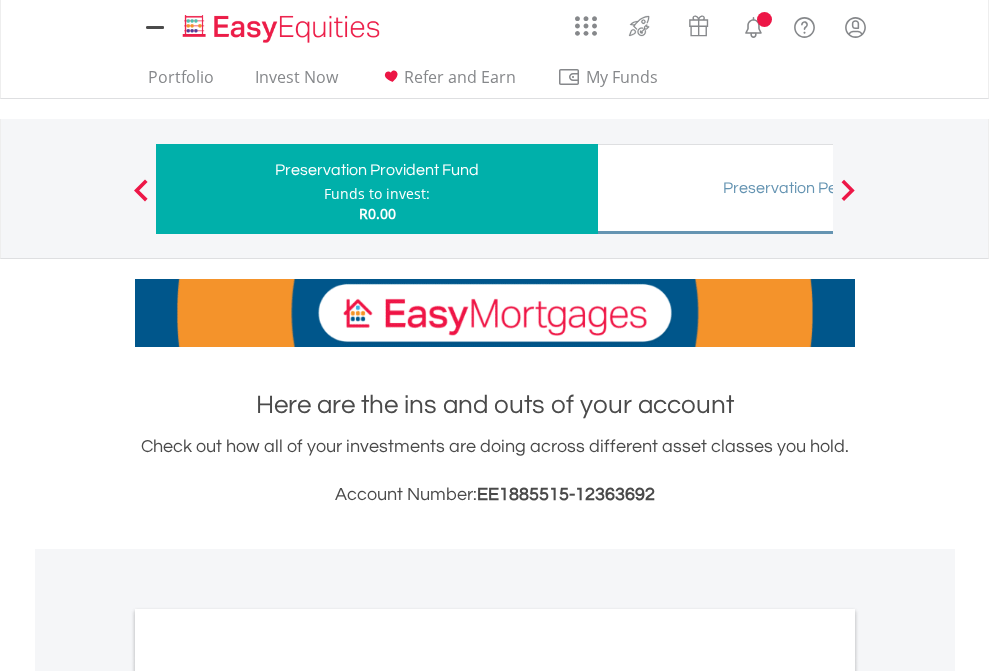 scroll, scrollTop: 0, scrollLeft: 0, axis: both 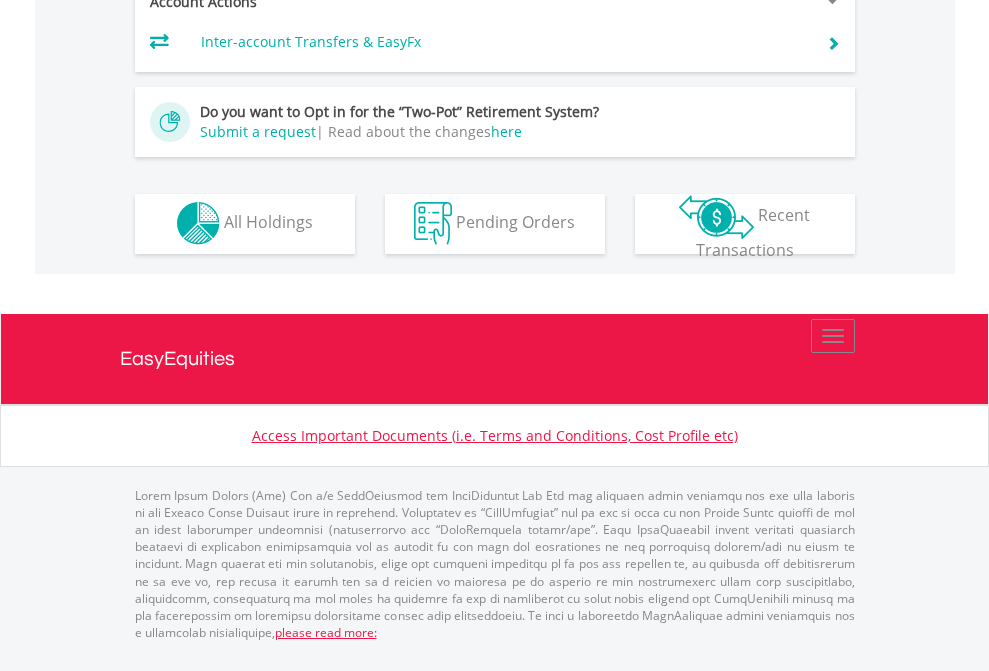 click on "Investment types" at bounding box center [706, -393] 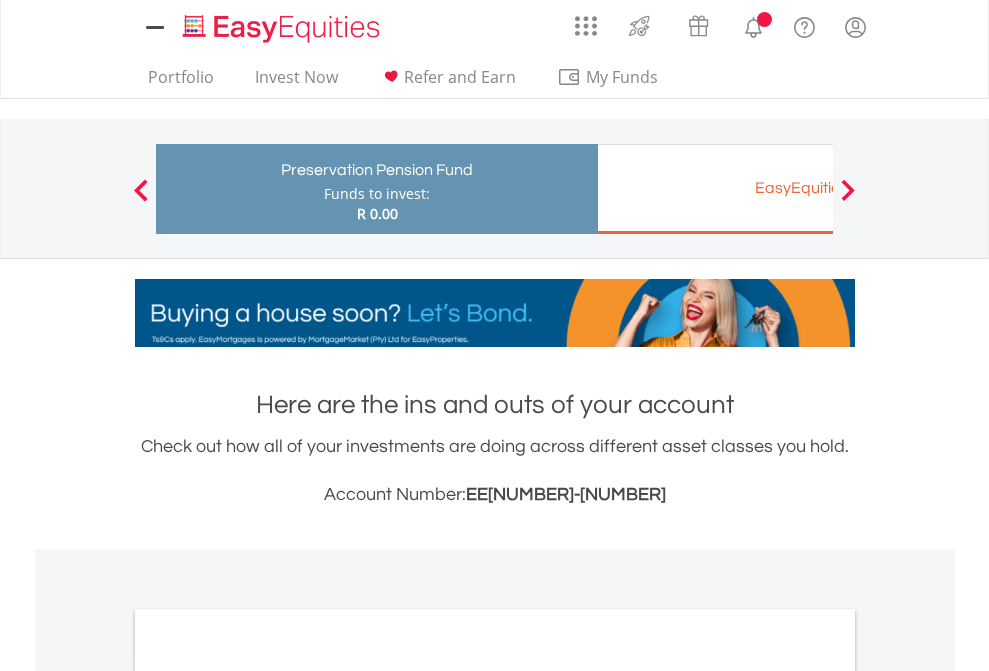 scroll, scrollTop: 0, scrollLeft: 0, axis: both 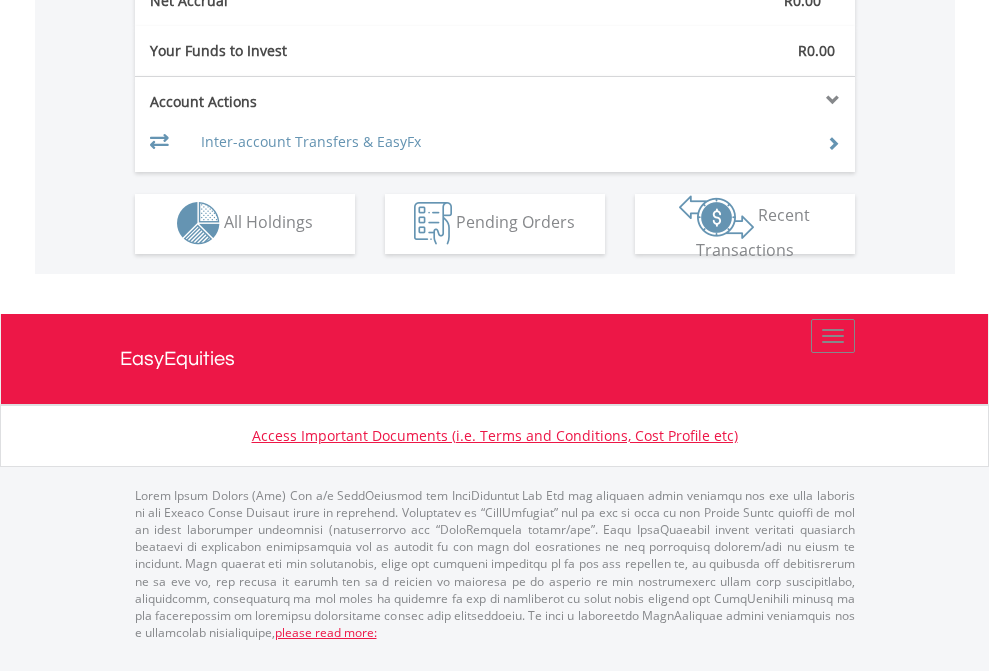 click on "Investment types" at bounding box center (706, -293) 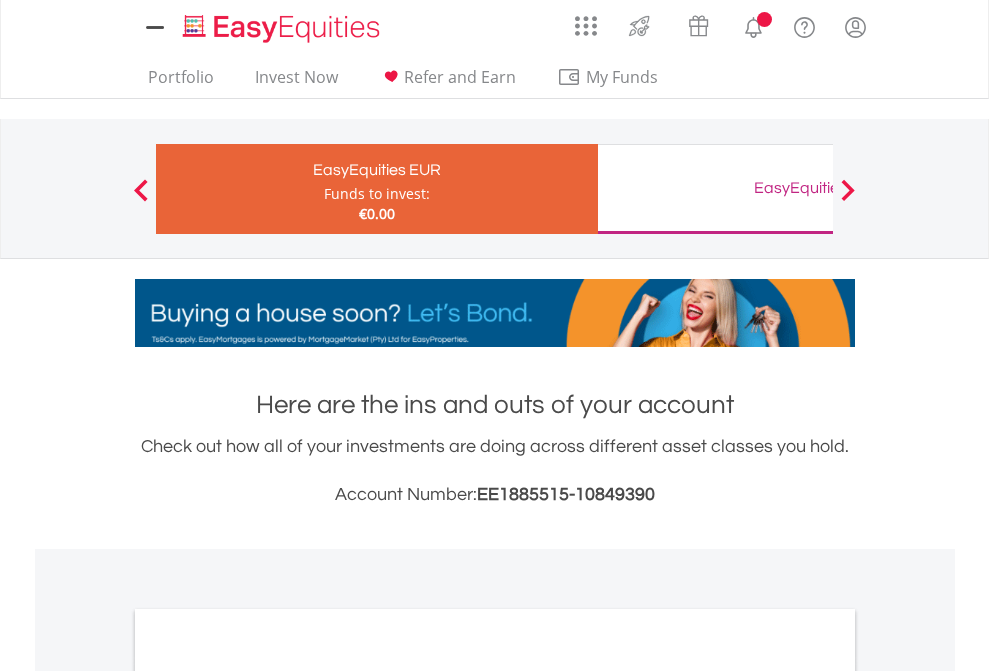 scroll, scrollTop: 0, scrollLeft: 0, axis: both 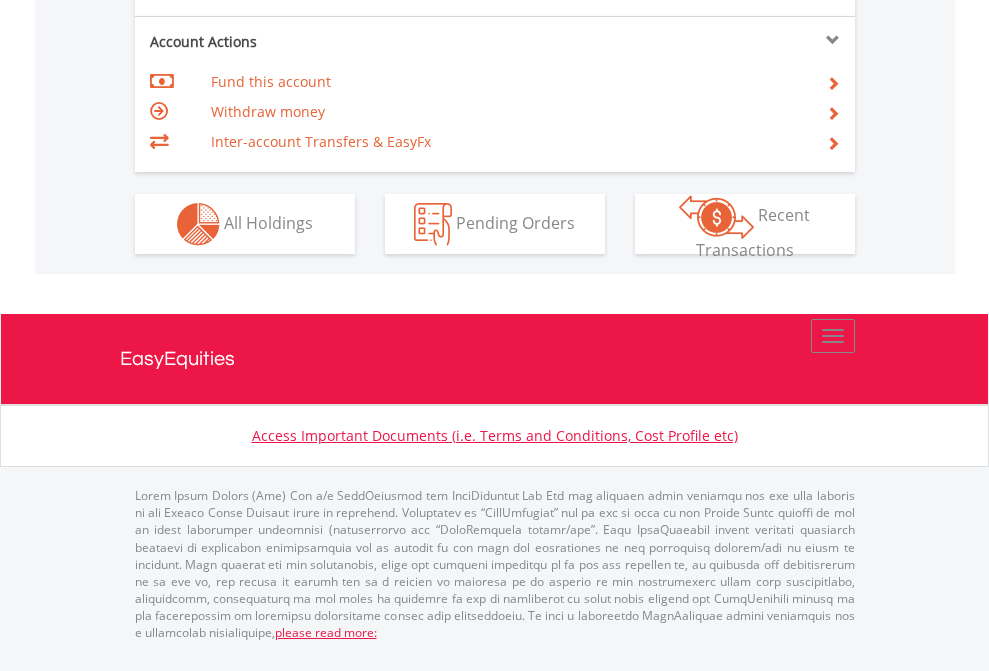 click on "Investment types" at bounding box center [706, -337] 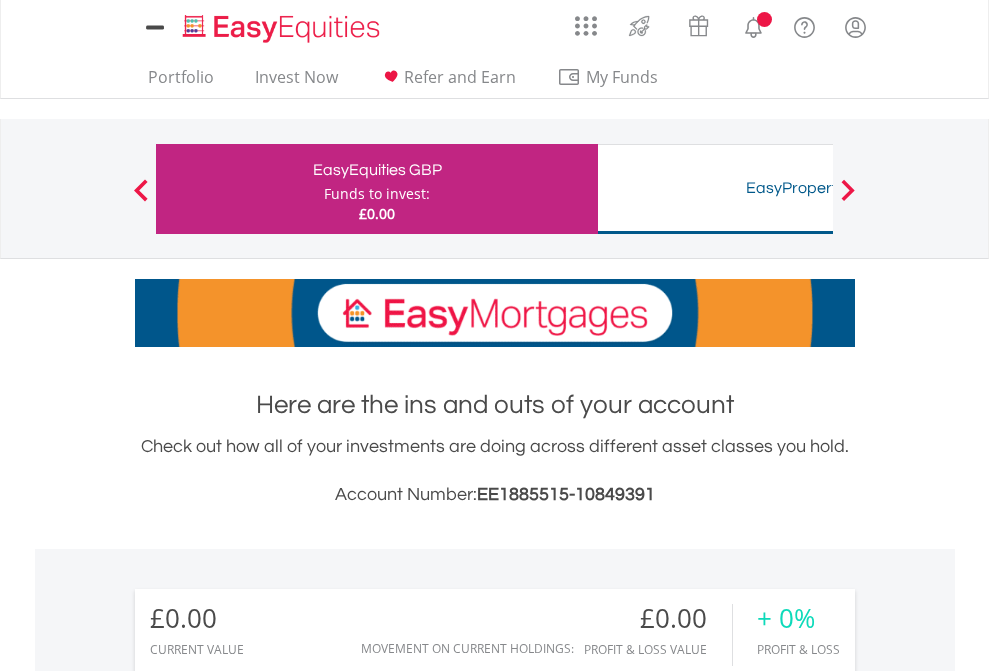 scroll, scrollTop: 0, scrollLeft: 0, axis: both 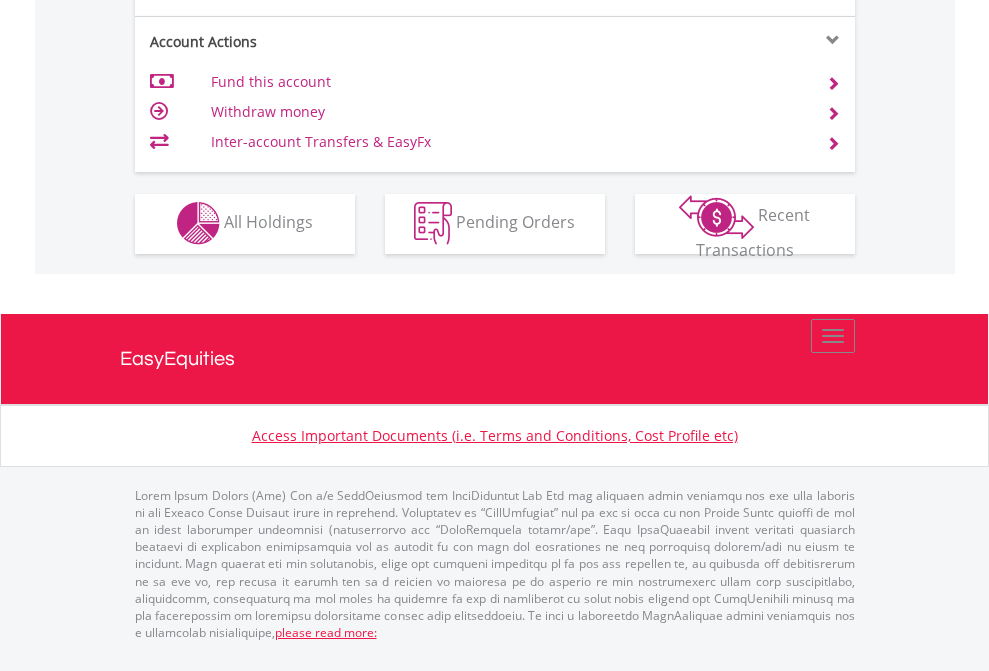 click on "Investment types" at bounding box center [706, -353] 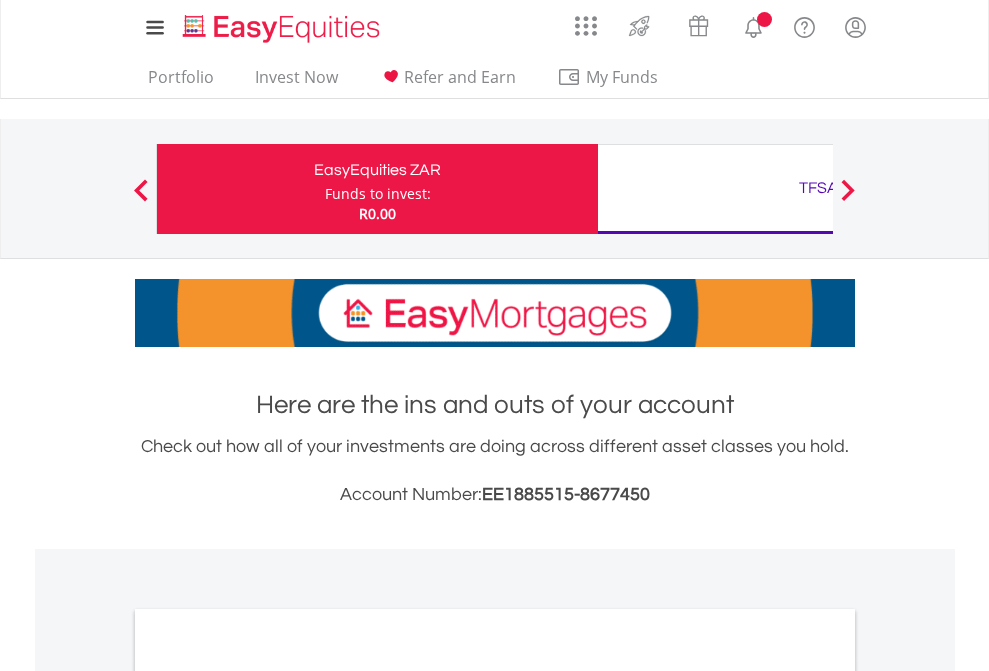 scroll, scrollTop: 0, scrollLeft: 0, axis: both 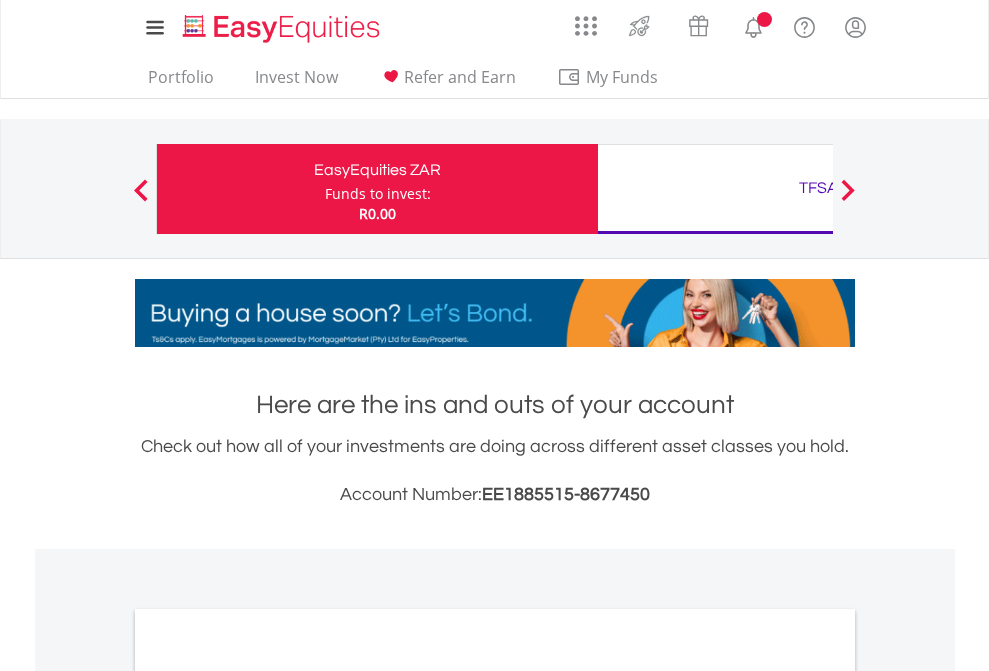 click on "All Holdings" at bounding box center (268, 1096) 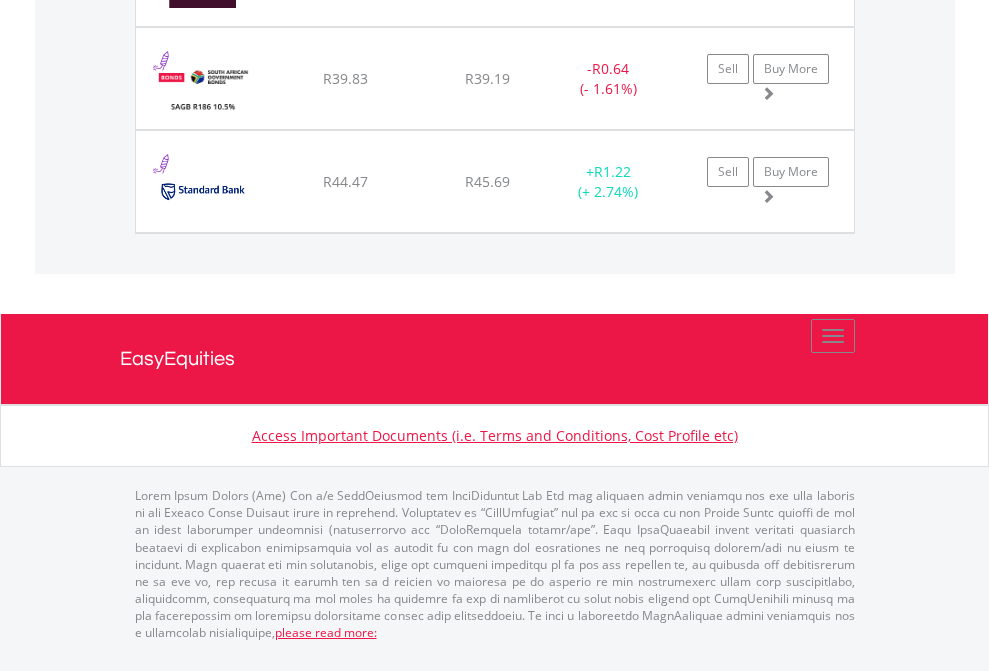 scroll, scrollTop: 2265, scrollLeft: 0, axis: vertical 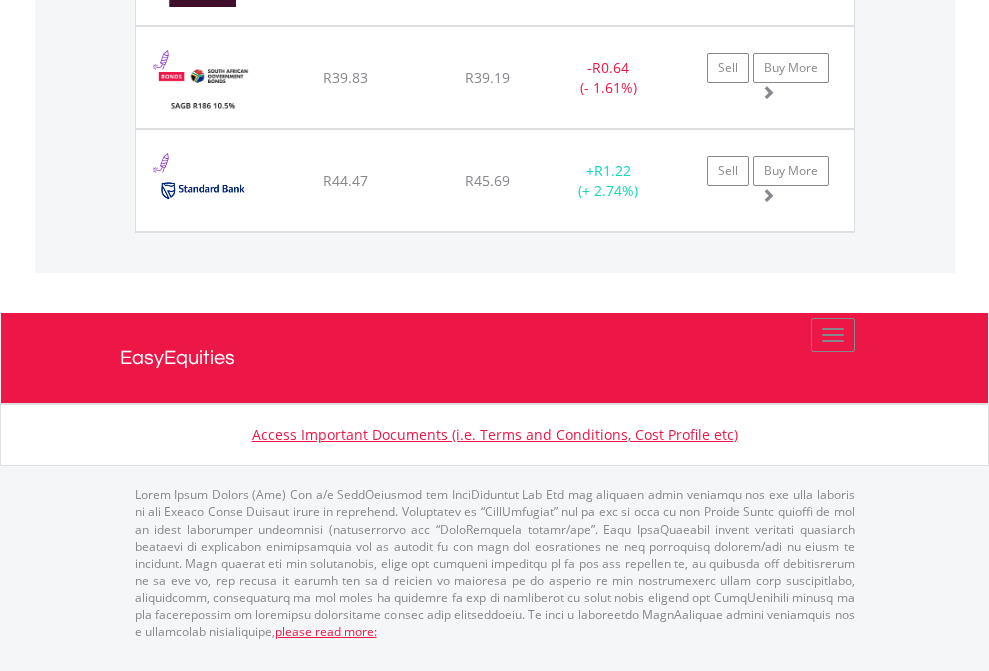 click on "TFSA" at bounding box center (818, -1894) 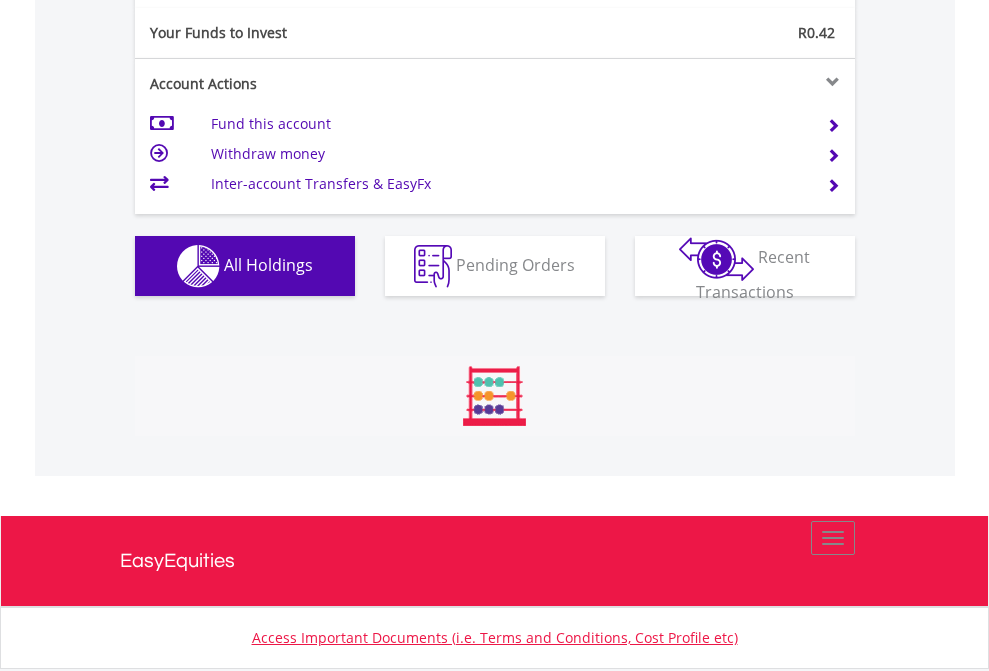 scroll, scrollTop: 2224, scrollLeft: 0, axis: vertical 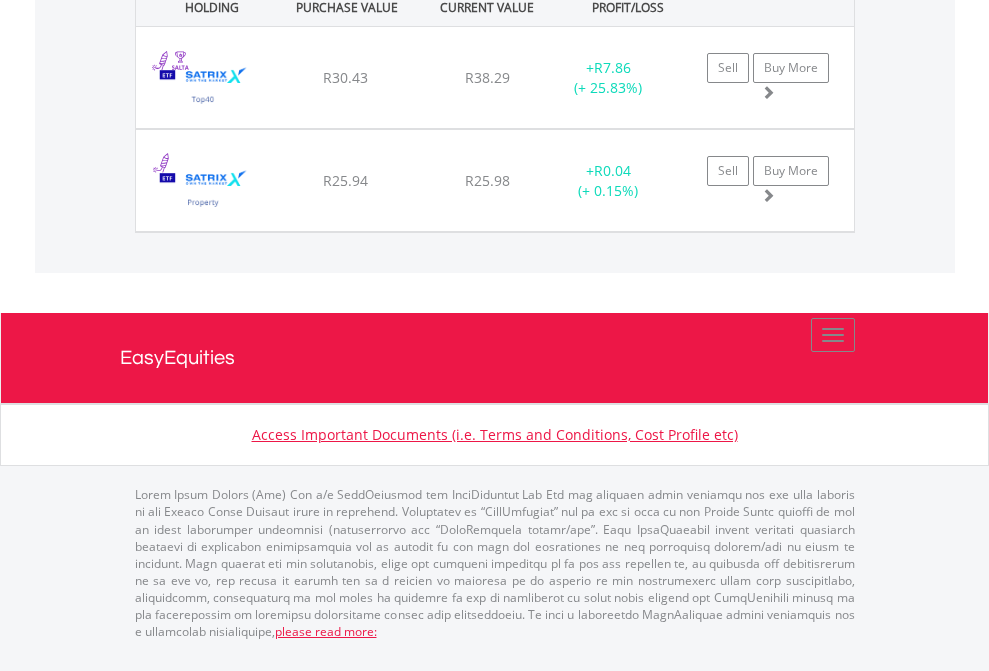 click on "EasyEquities USD" at bounding box center (818, -1442) 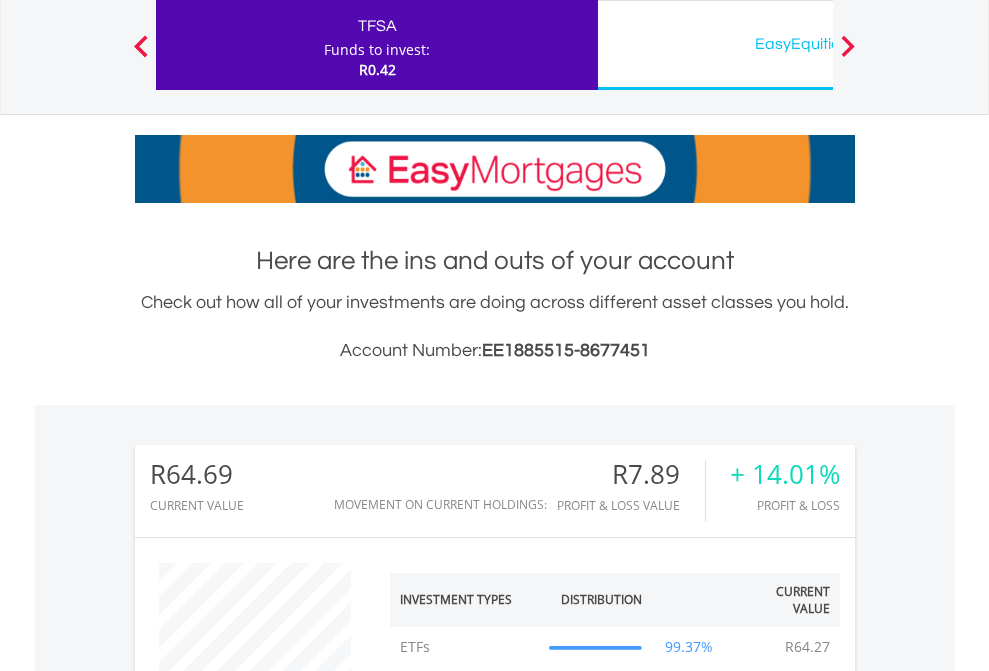 click on "All Holdings" at bounding box center [268, 1322] 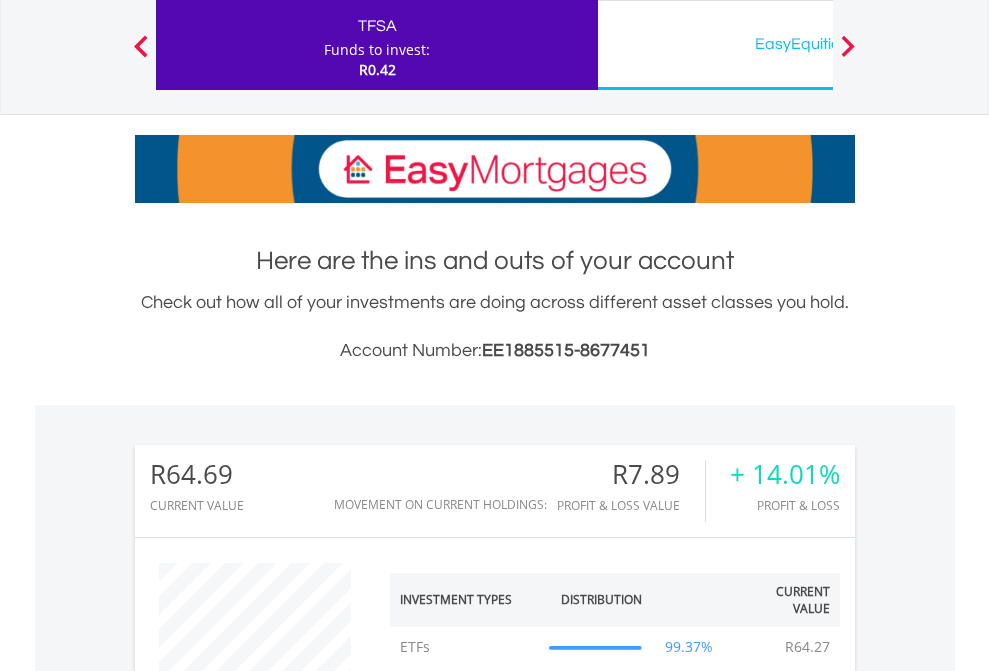 scroll, scrollTop: 1493, scrollLeft: 0, axis: vertical 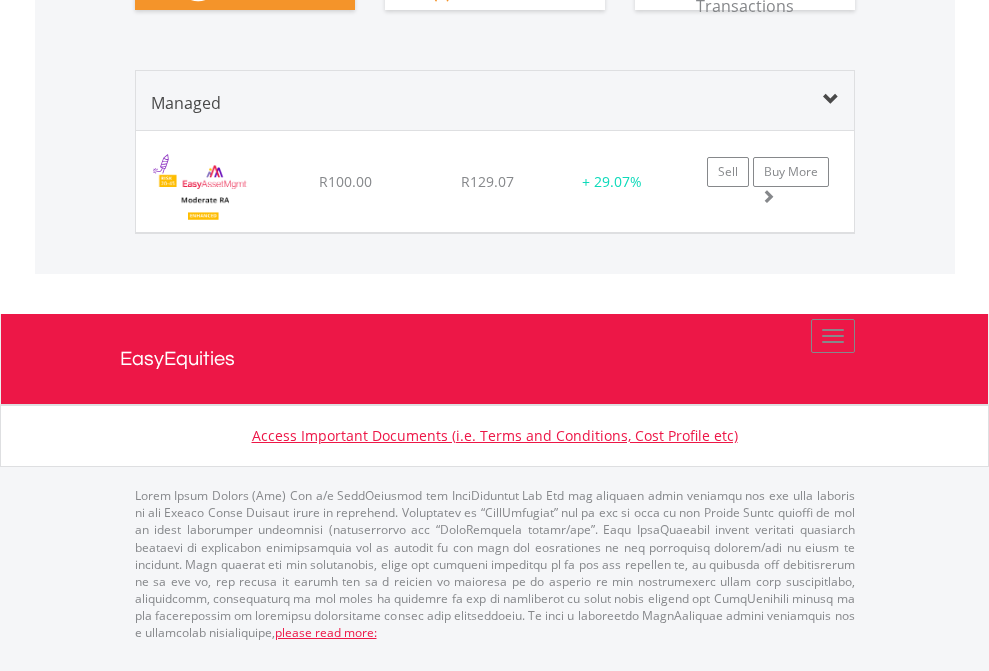 click on "Preservation Provident Fund" at bounding box center (818, -1521) 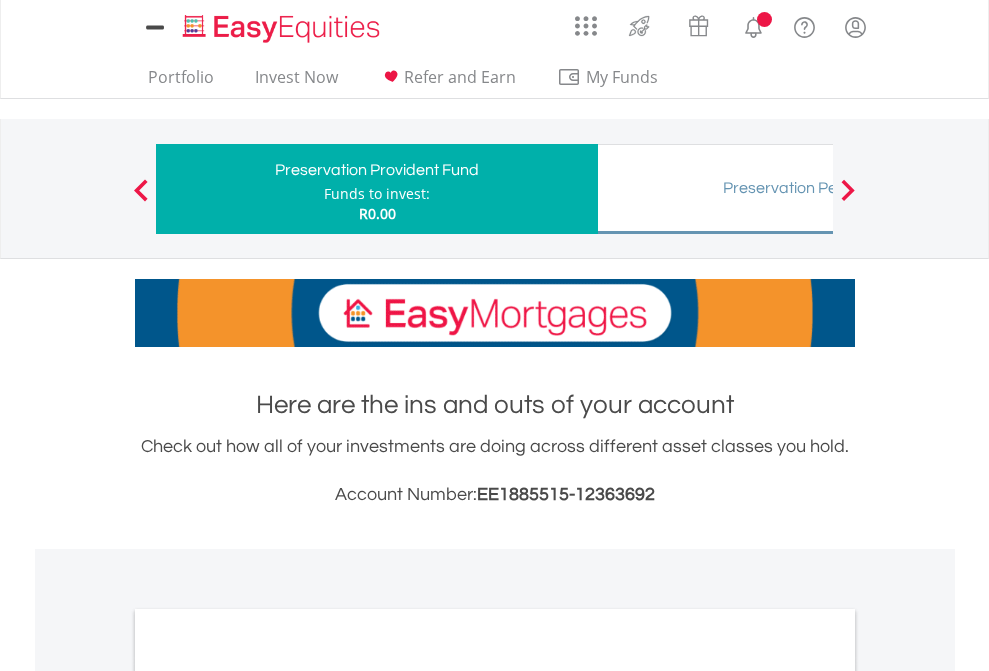 scroll, scrollTop: 0, scrollLeft: 0, axis: both 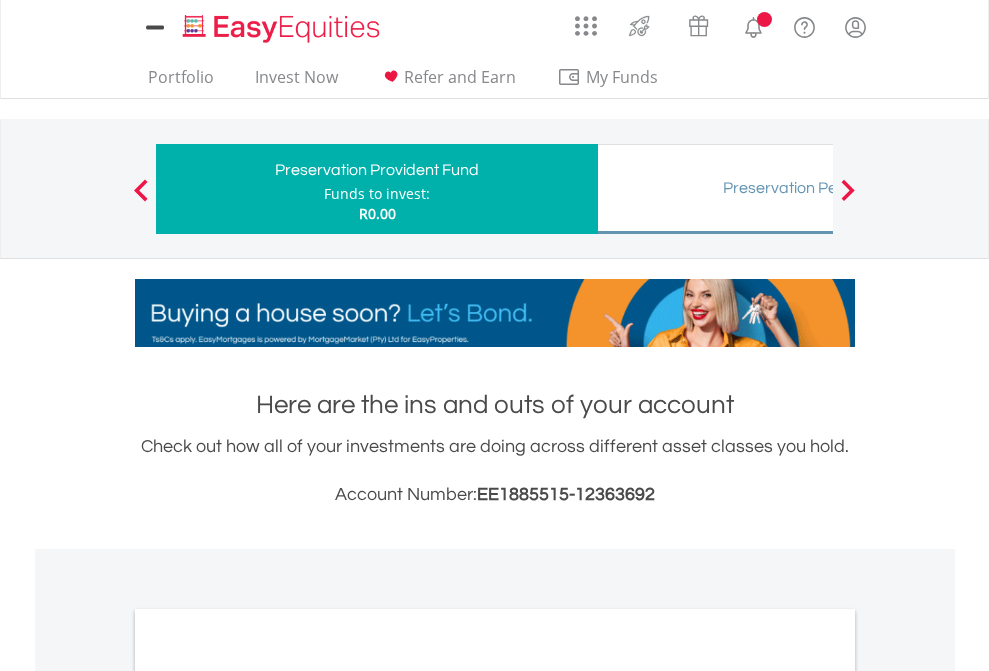 click on "All Holdings" at bounding box center (268, 1036) 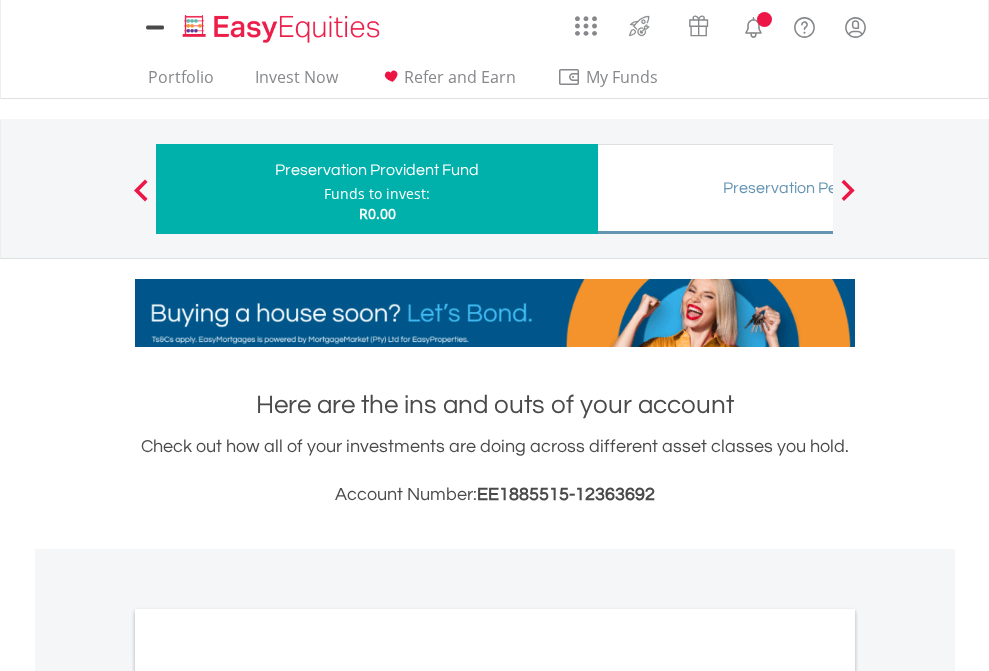 scroll, scrollTop: 1202, scrollLeft: 0, axis: vertical 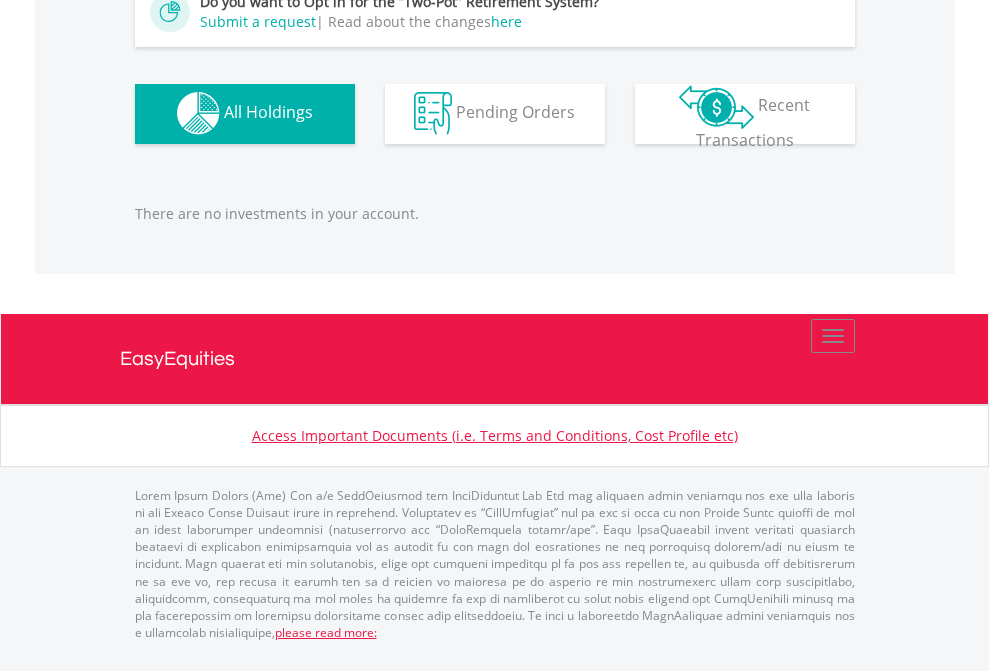 click on "Preservation Pension Fund" at bounding box center (818, -1182) 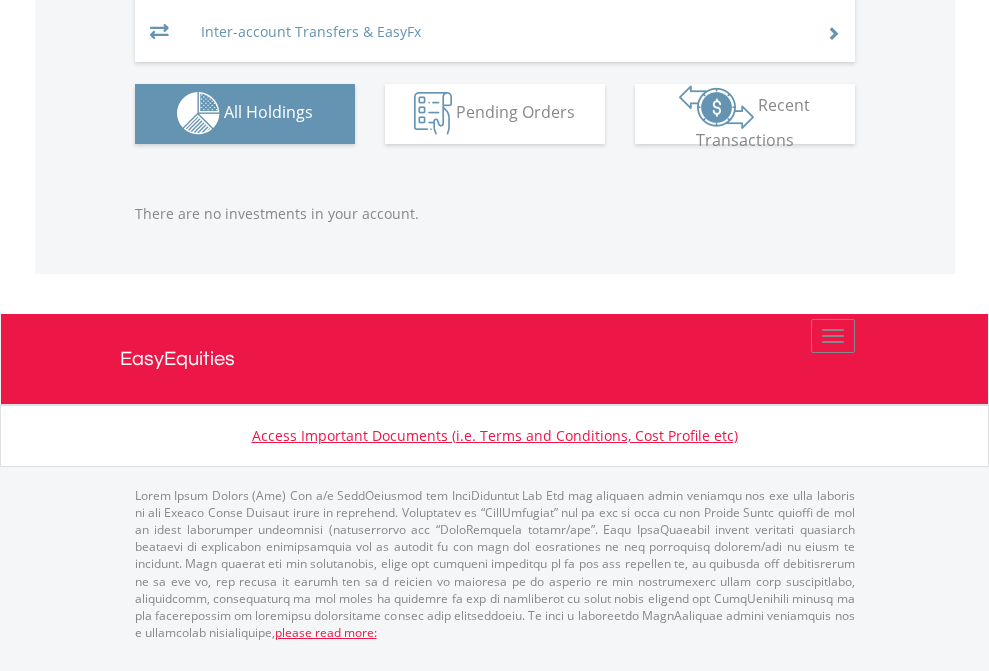 scroll, scrollTop: 1980, scrollLeft: 0, axis: vertical 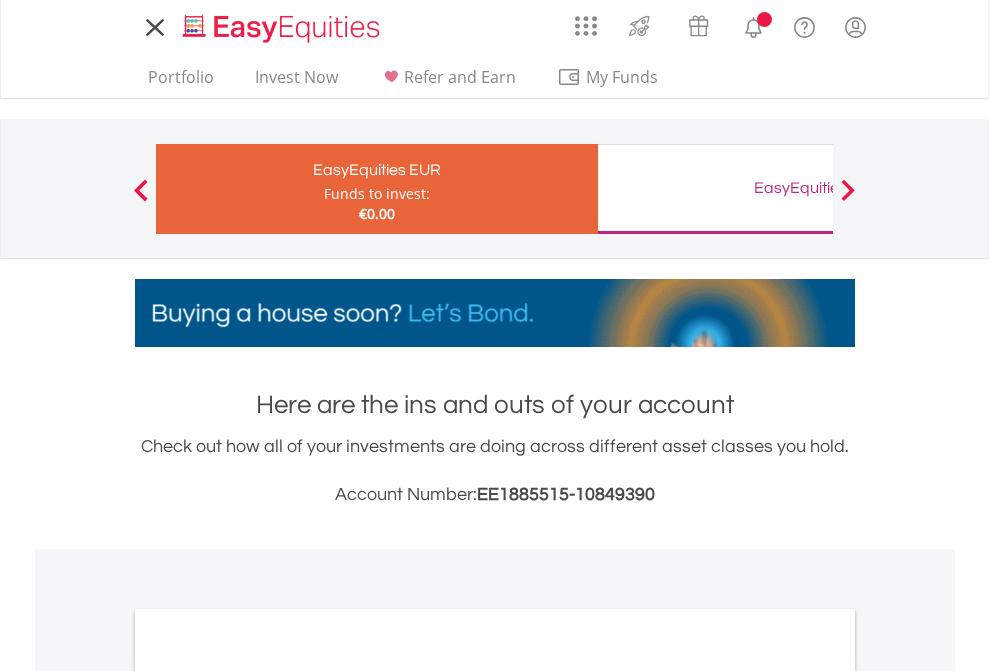 click on "All Holdings" at bounding box center [268, 1096] 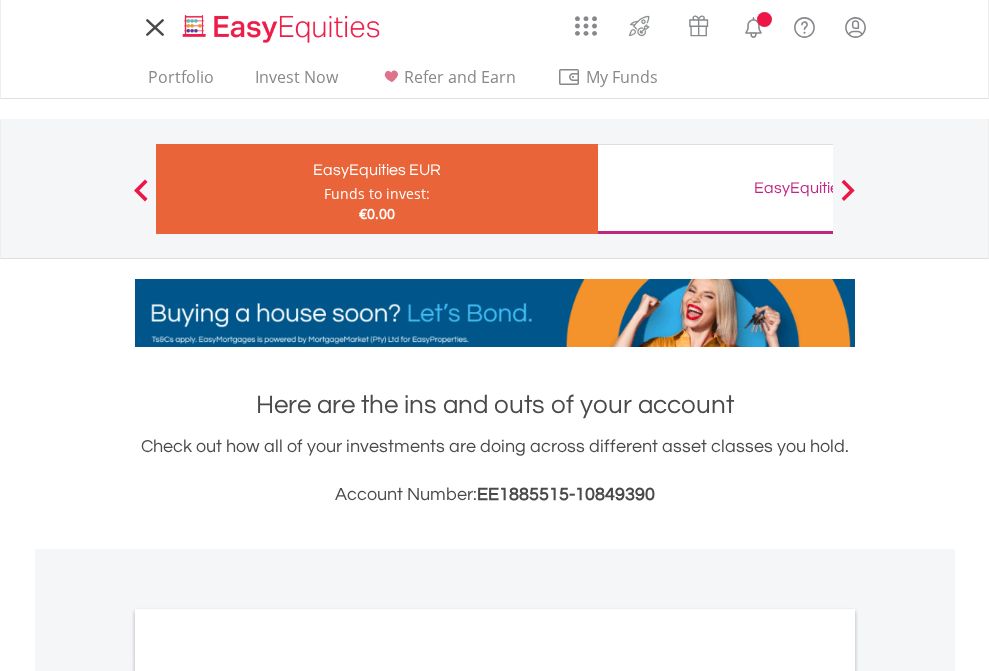 scroll, scrollTop: 1202, scrollLeft: 0, axis: vertical 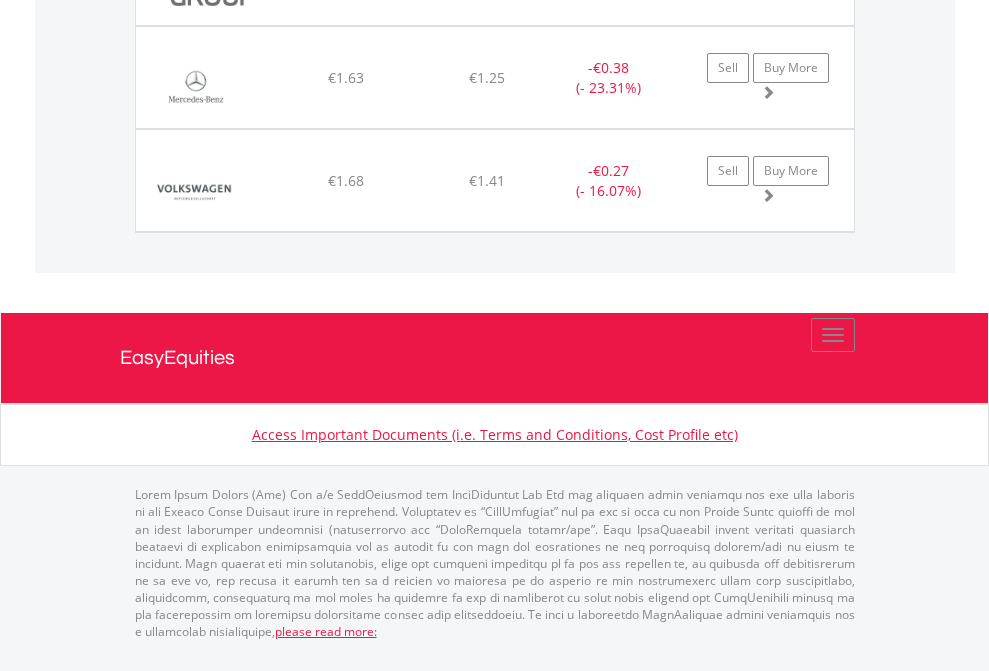 click on "EasyEquities GBP" at bounding box center [818, -1545] 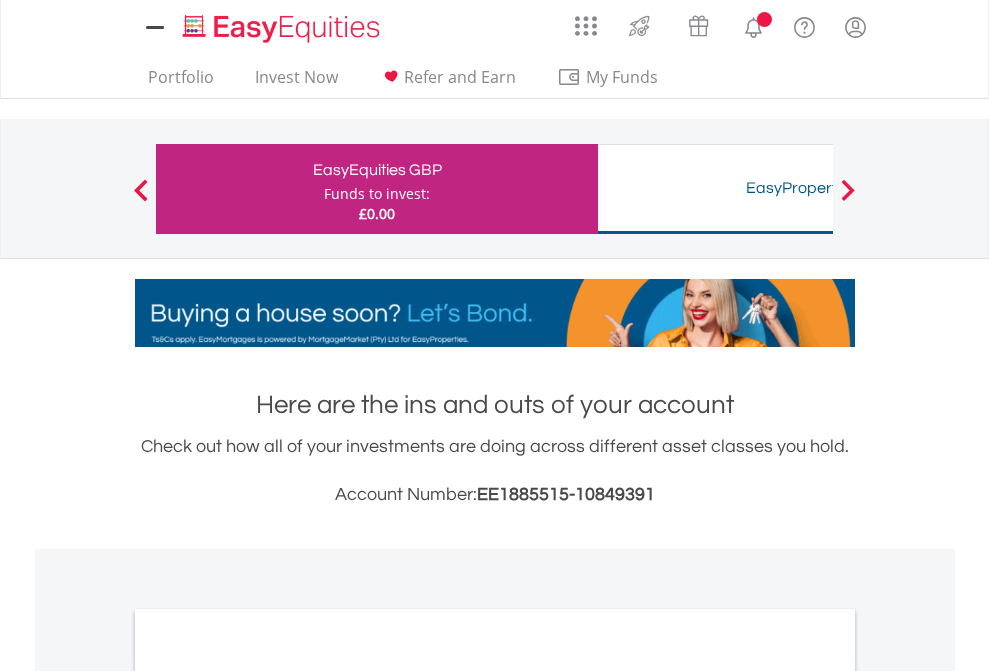 click on "All Holdings" at bounding box center (268, 1096) 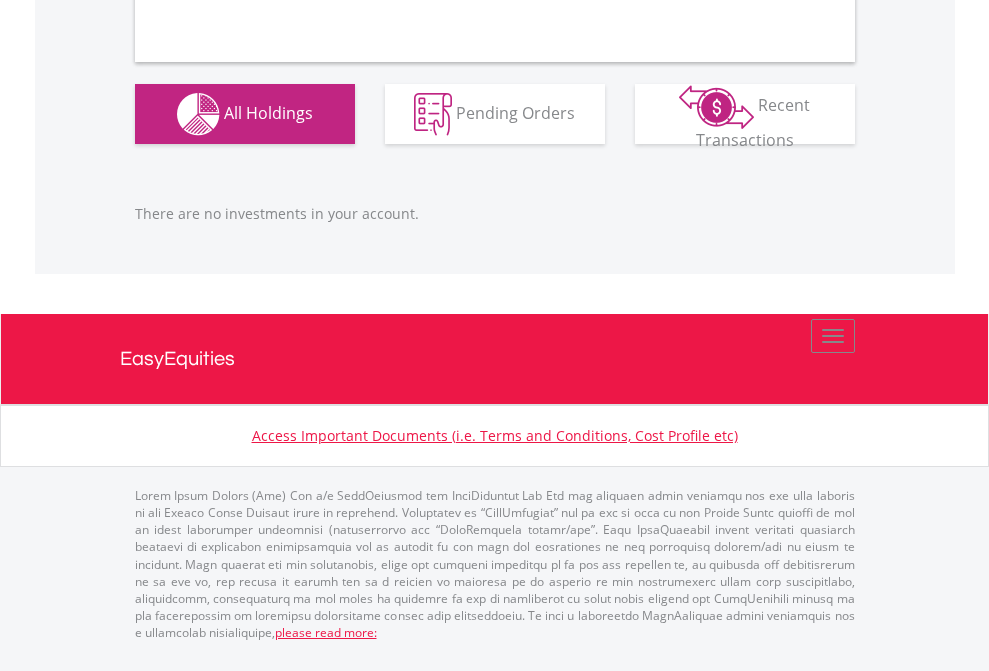 scroll, scrollTop: 1980, scrollLeft: 0, axis: vertical 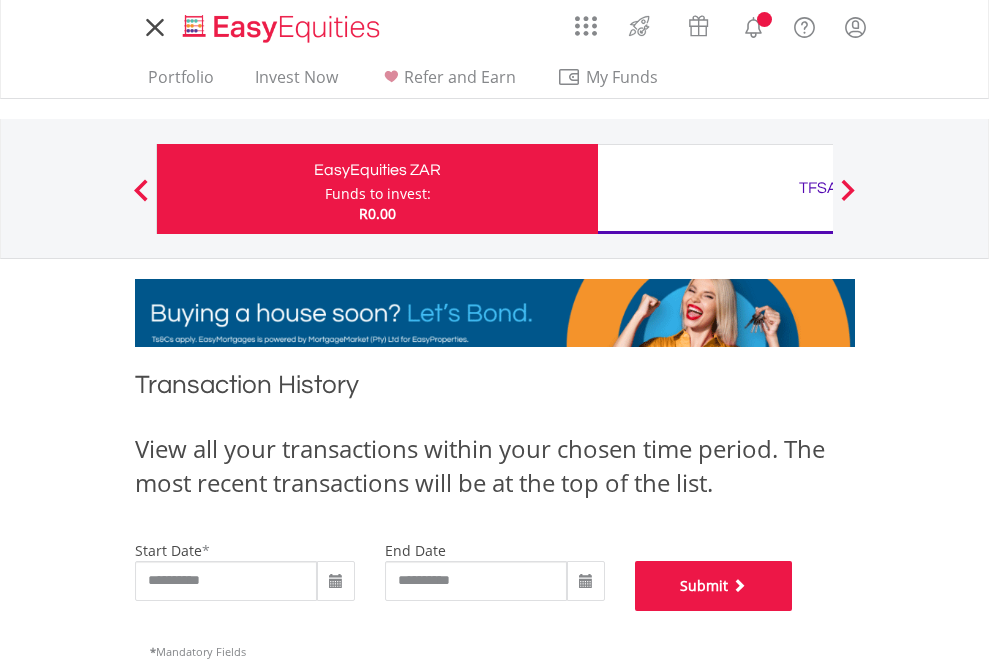click on "Submit" at bounding box center [714, 586] 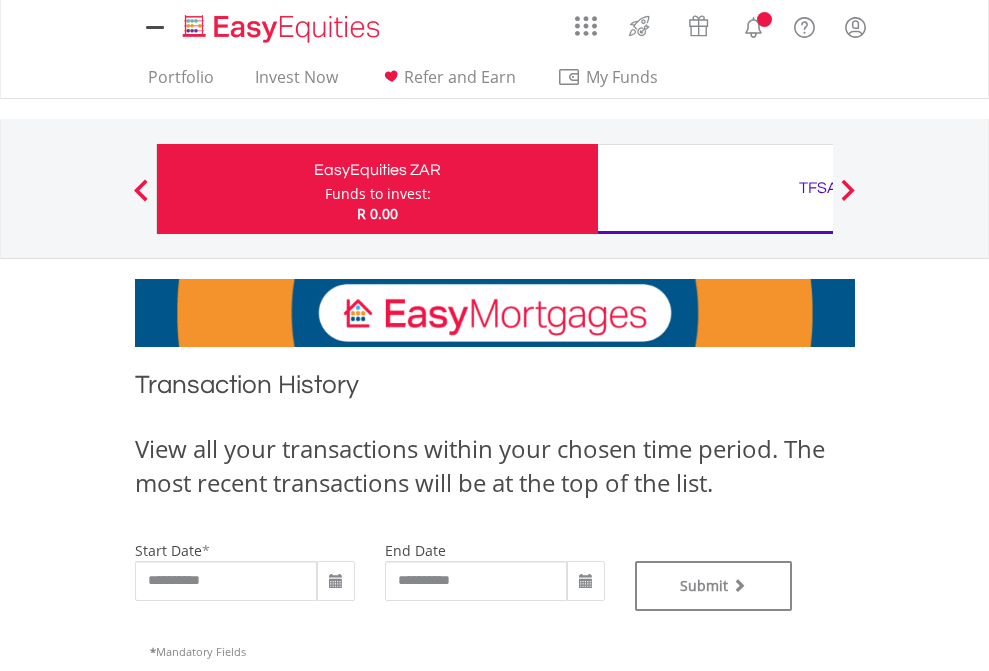 scroll, scrollTop: 0, scrollLeft: 0, axis: both 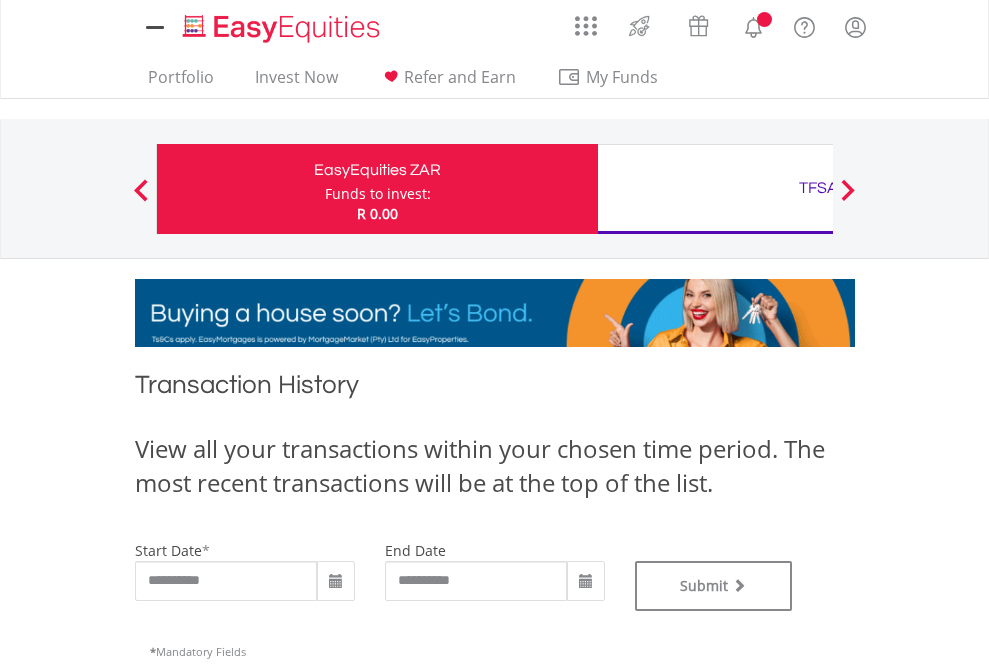 click on "TFSA" at bounding box center (818, 188) 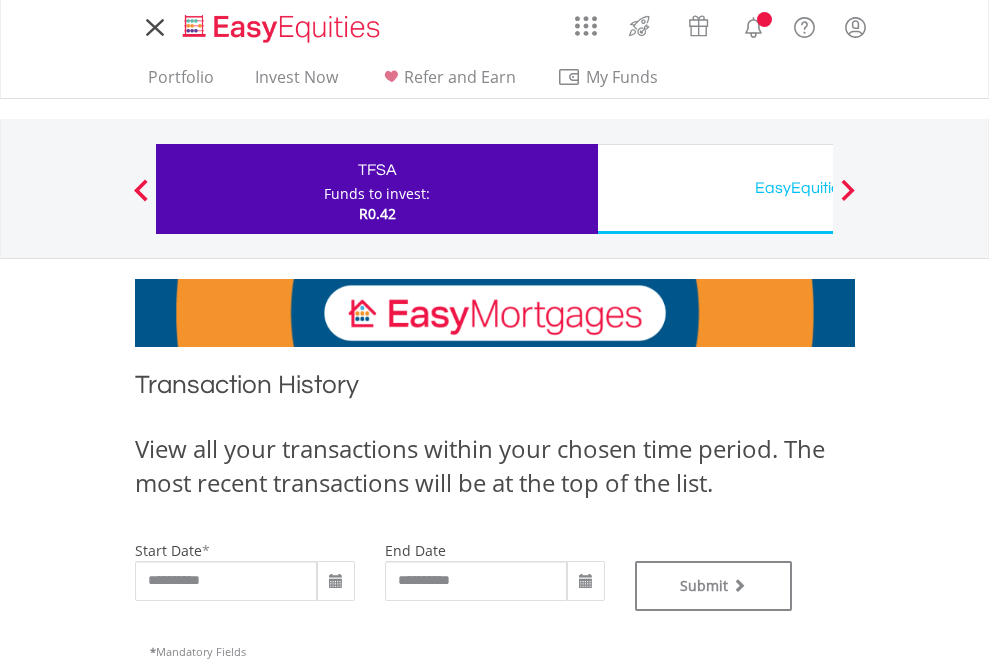 scroll, scrollTop: 811, scrollLeft: 0, axis: vertical 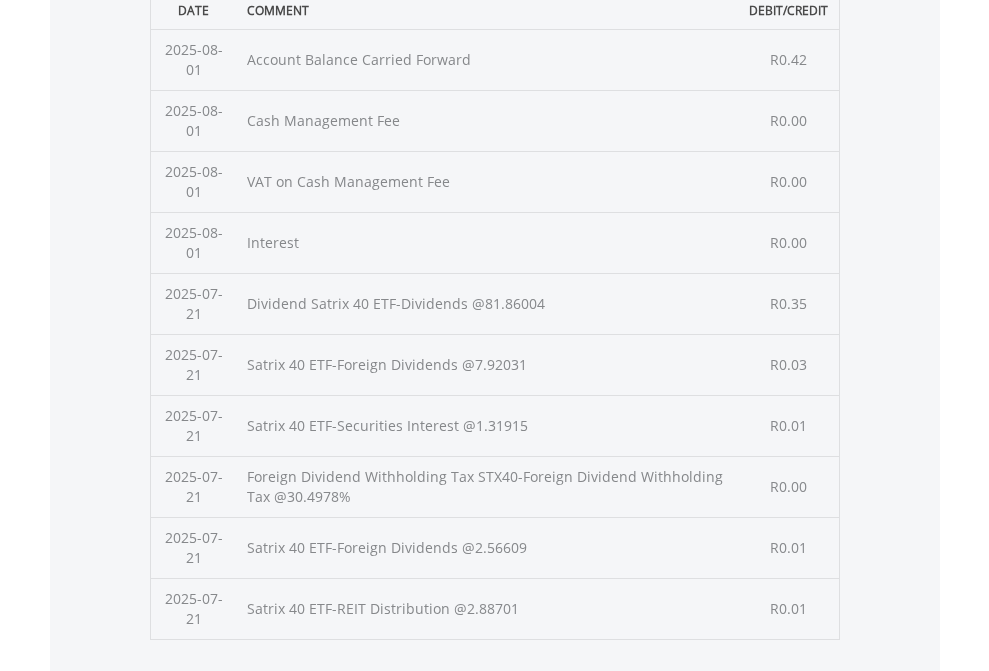 click on "Submit" at bounding box center (714, -225) 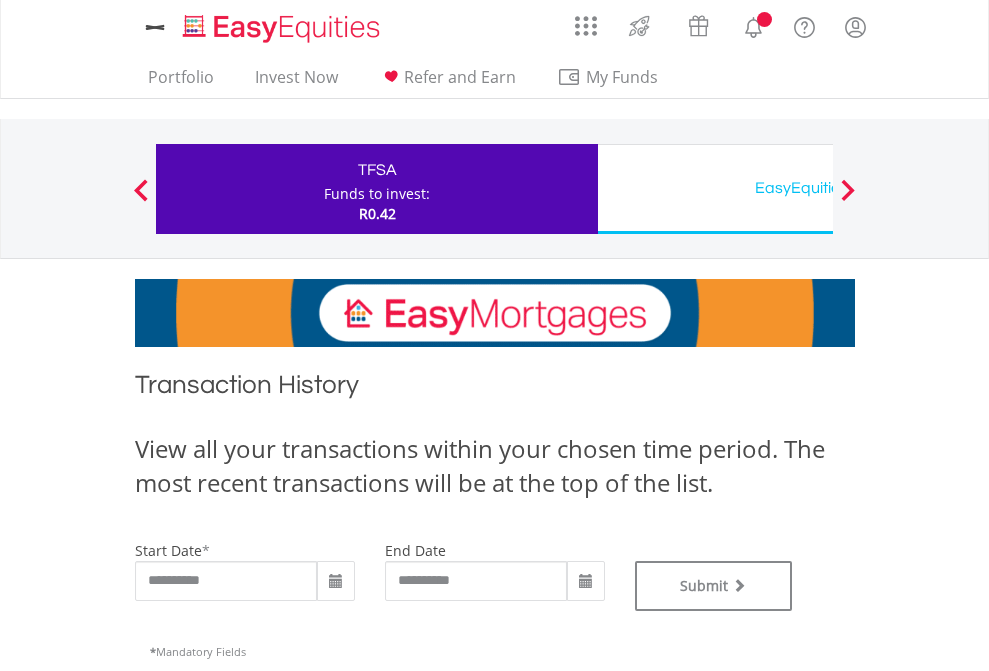 scroll, scrollTop: 0, scrollLeft: 0, axis: both 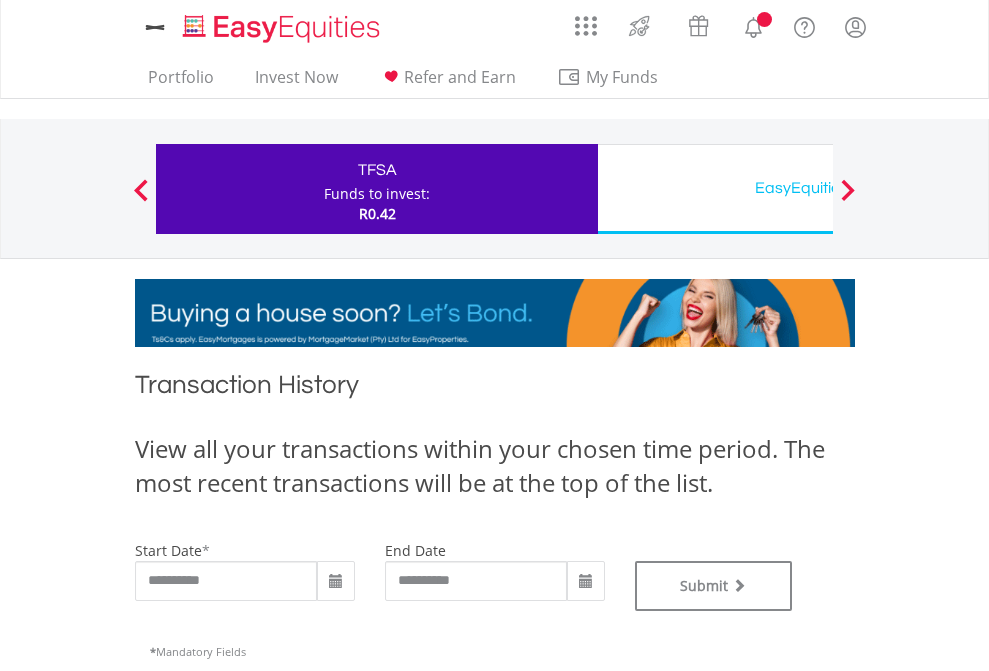 click on "EasyEquities USD" at bounding box center (818, 188) 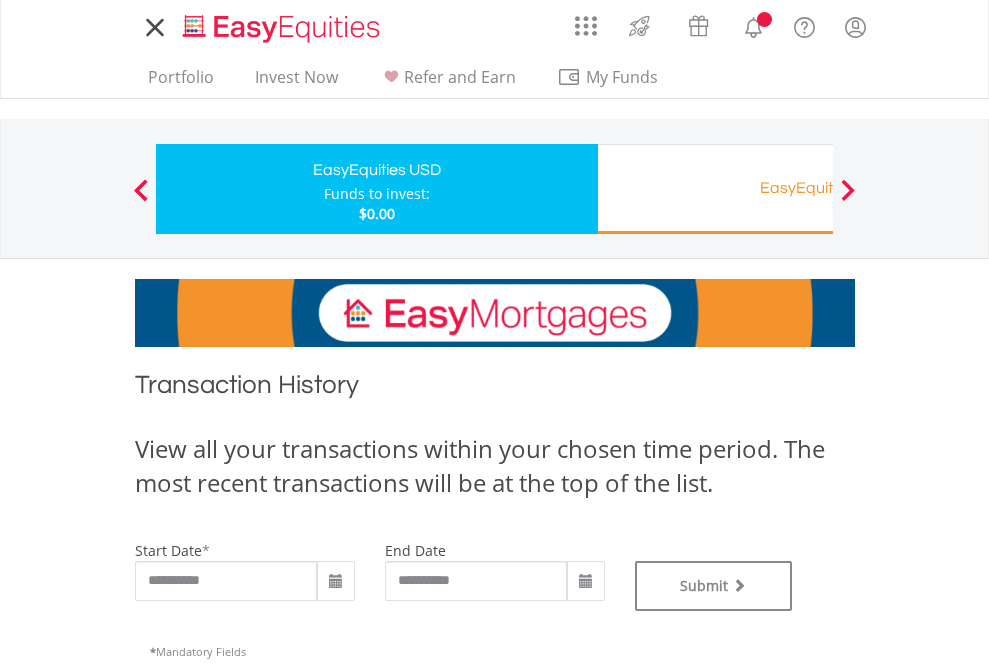 scroll, scrollTop: 0, scrollLeft: 0, axis: both 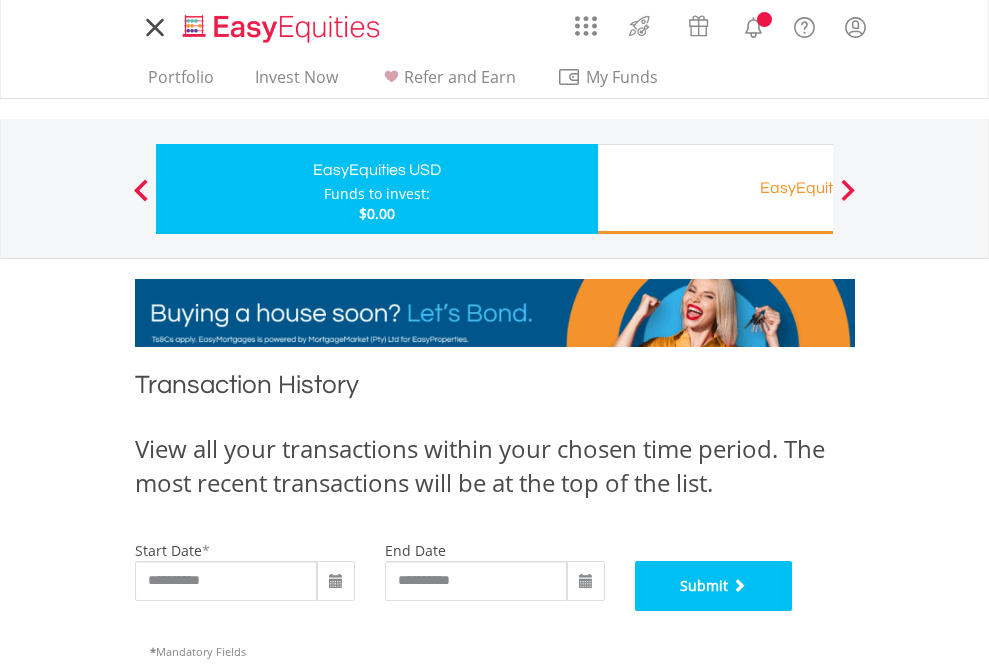 click on "Submit" at bounding box center (714, 586) 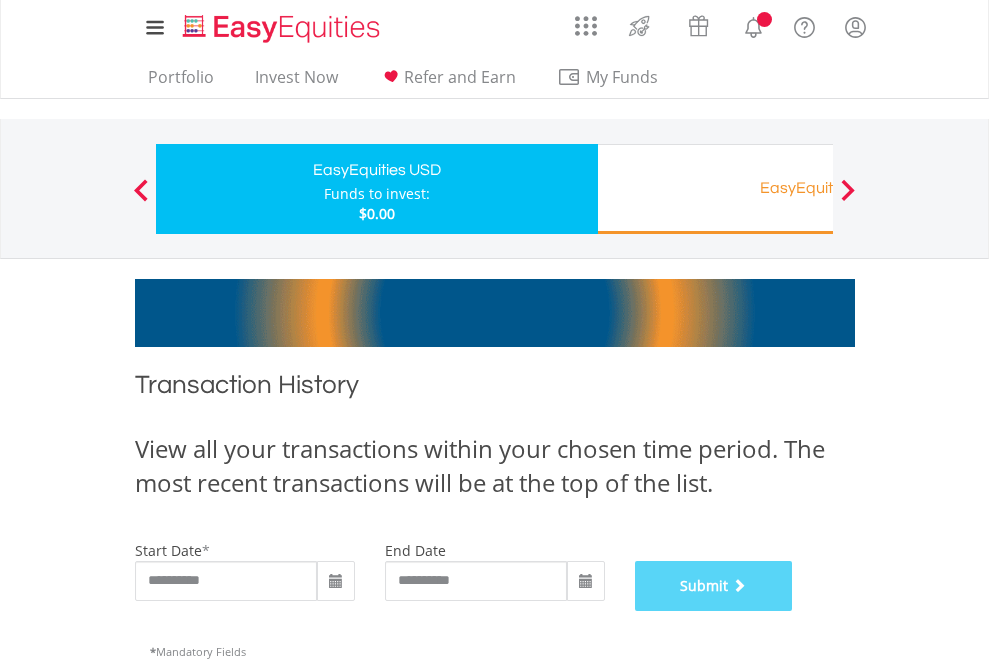 scroll, scrollTop: 811, scrollLeft: 0, axis: vertical 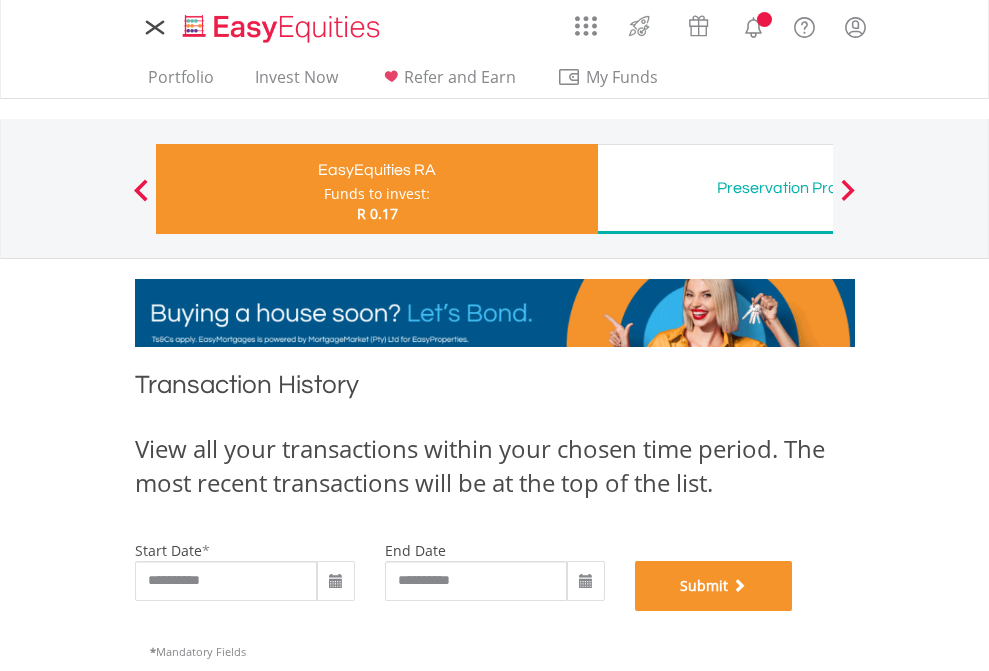 click on "Submit" at bounding box center [714, 586] 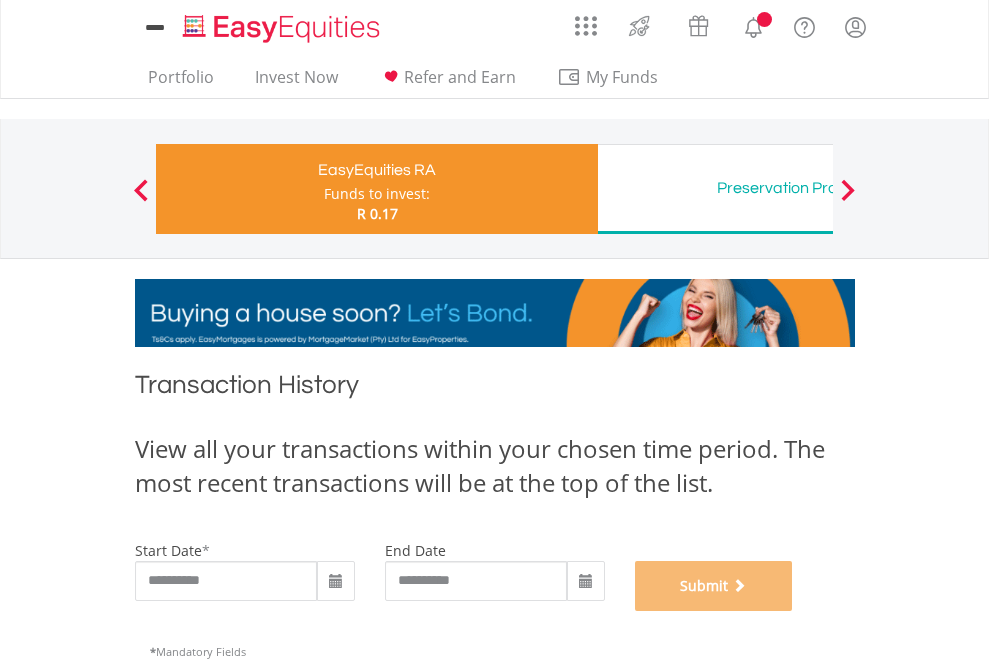 scroll, scrollTop: 811, scrollLeft: 0, axis: vertical 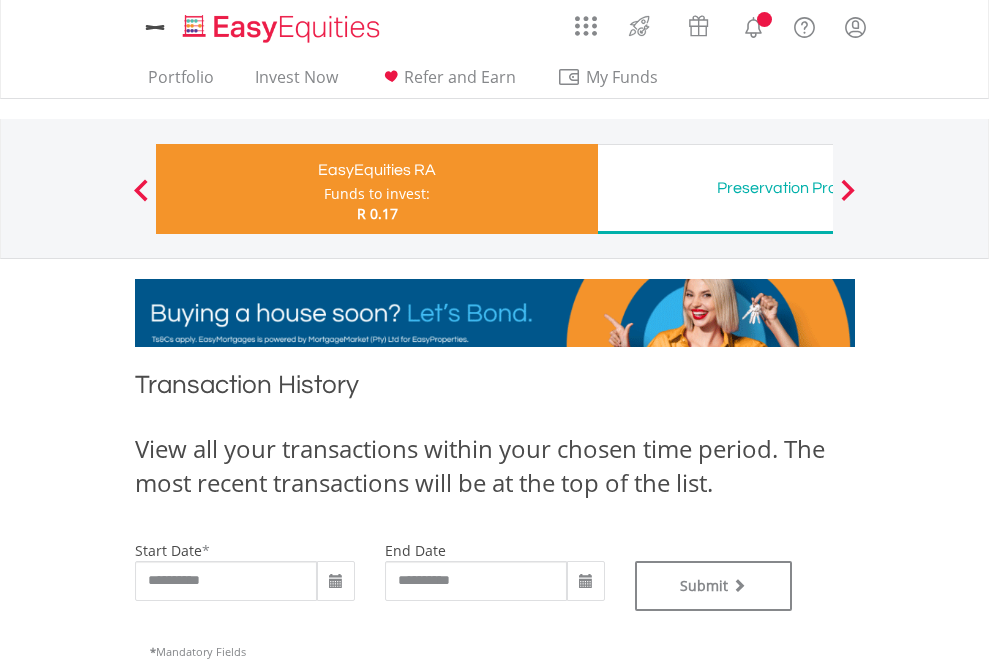 click on "Preservation Provident Fund" at bounding box center (818, 188) 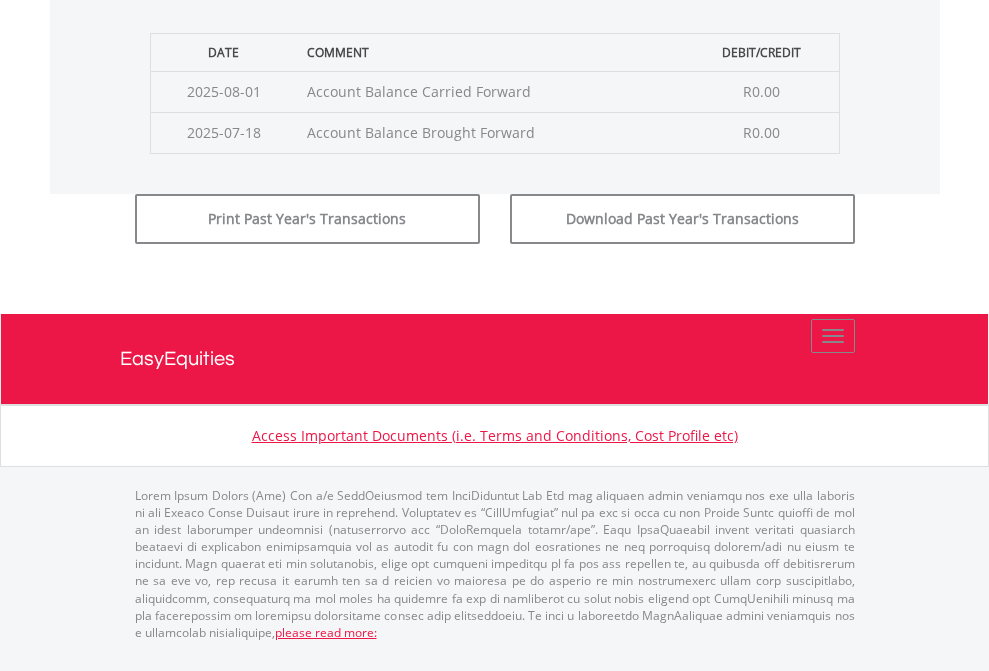 click on "Submit" at bounding box center (714, -183) 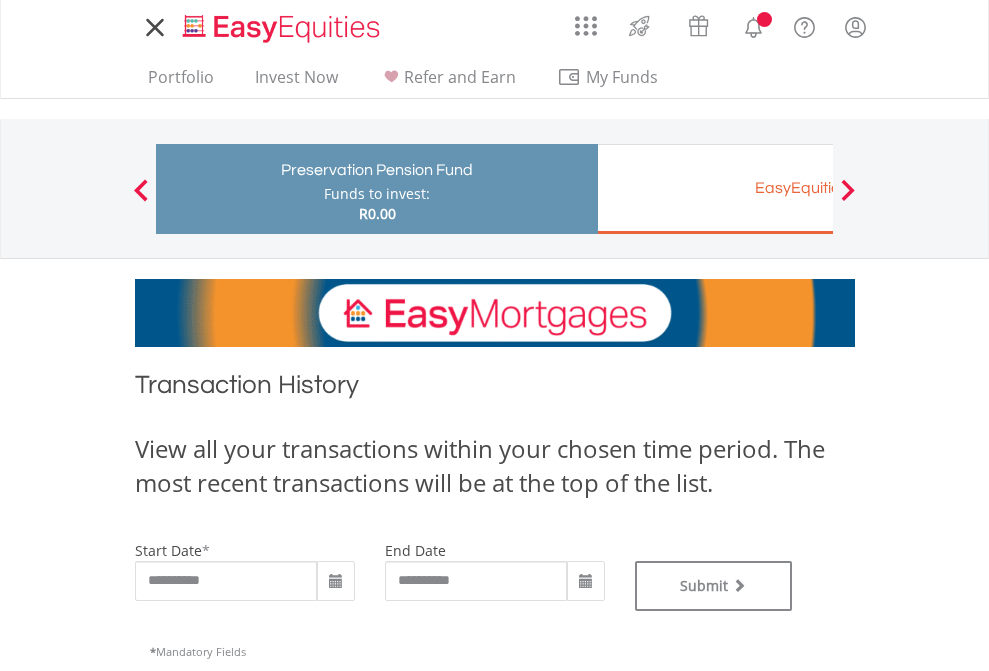 scroll, scrollTop: 0, scrollLeft: 0, axis: both 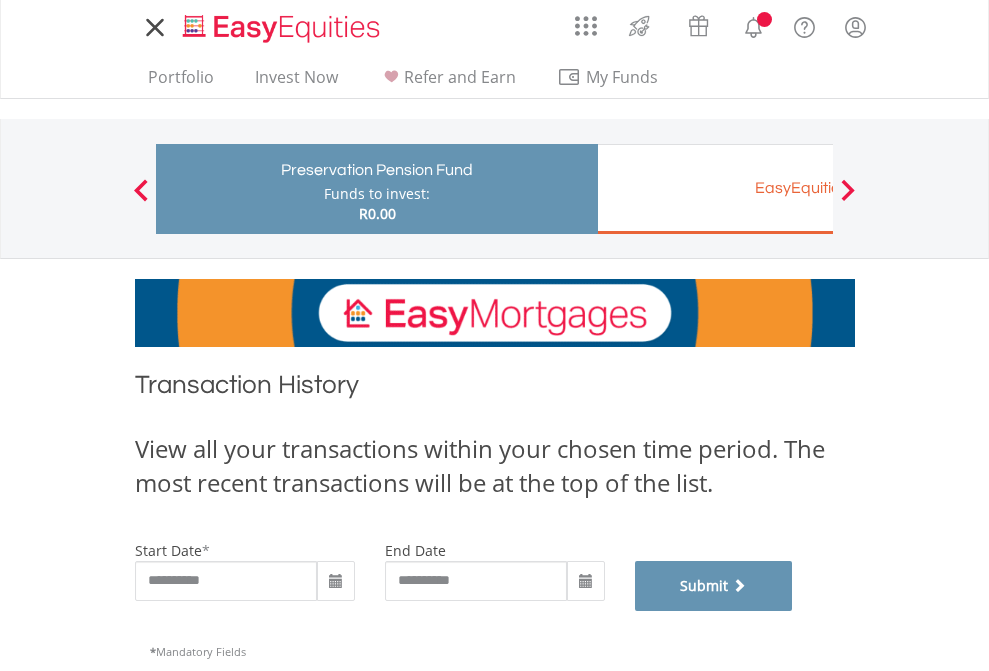 click on "Submit" at bounding box center [714, 586] 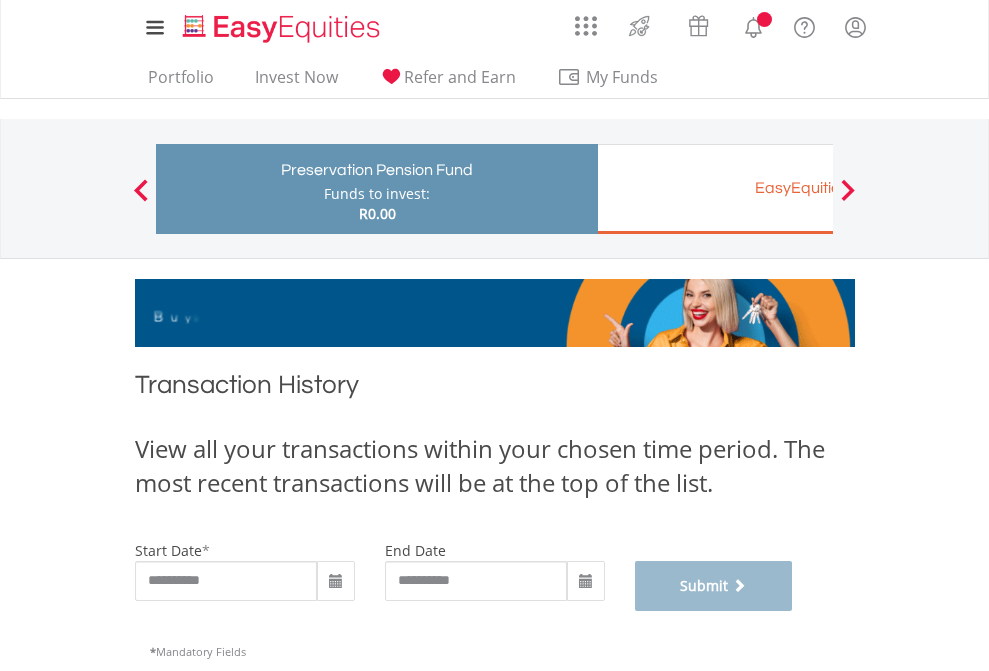 scroll, scrollTop: 811, scrollLeft: 0, axis: vertical 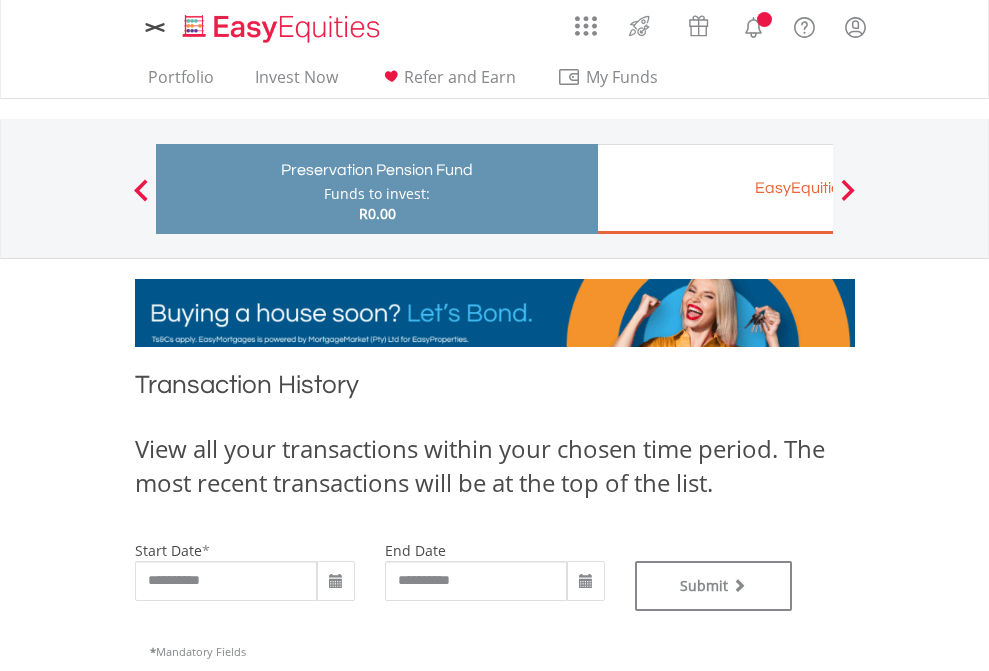 click on "EasyEquities EUR" at bounding box center [818, 188] 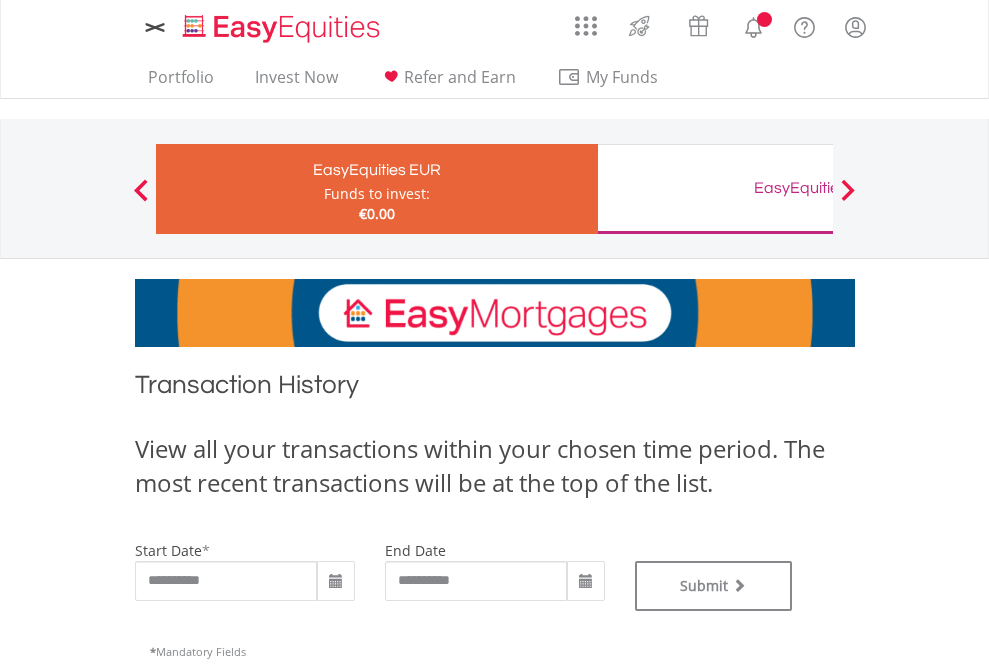scroll, scrollTop: 0, scrollLeft: 0, axis: both 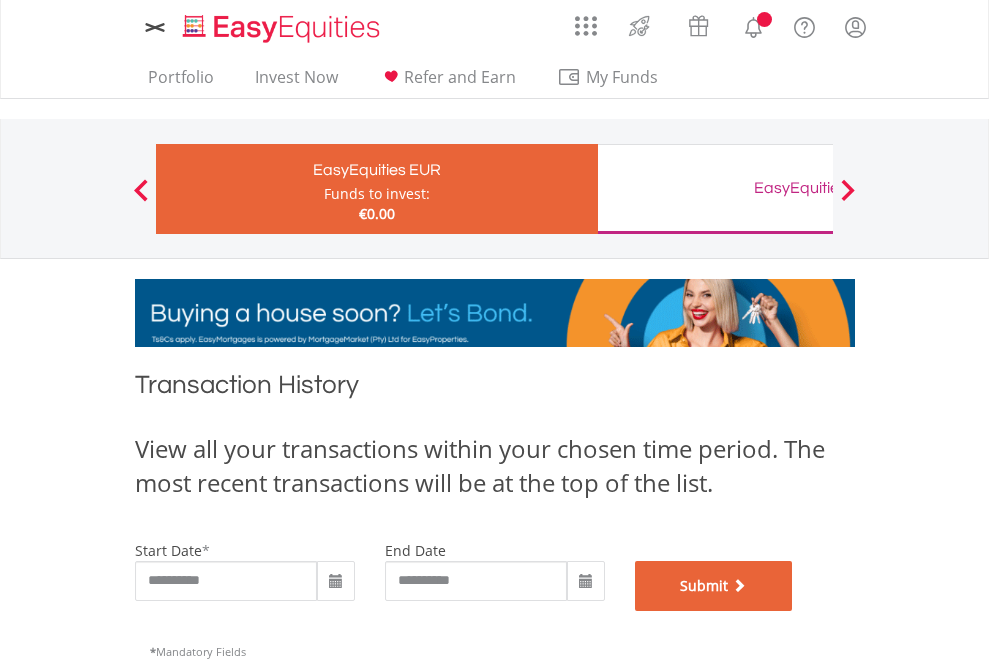 click on "Submit" at bounding box center [714, 586] 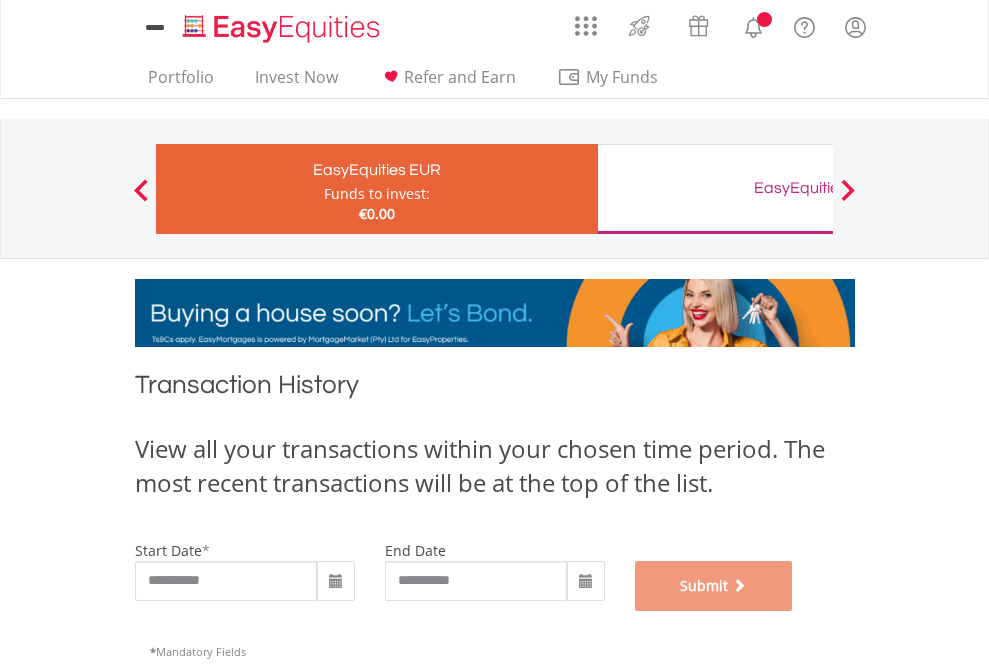 scroll, scrollTop: 811, scrollLeft: 0, axis: vertical 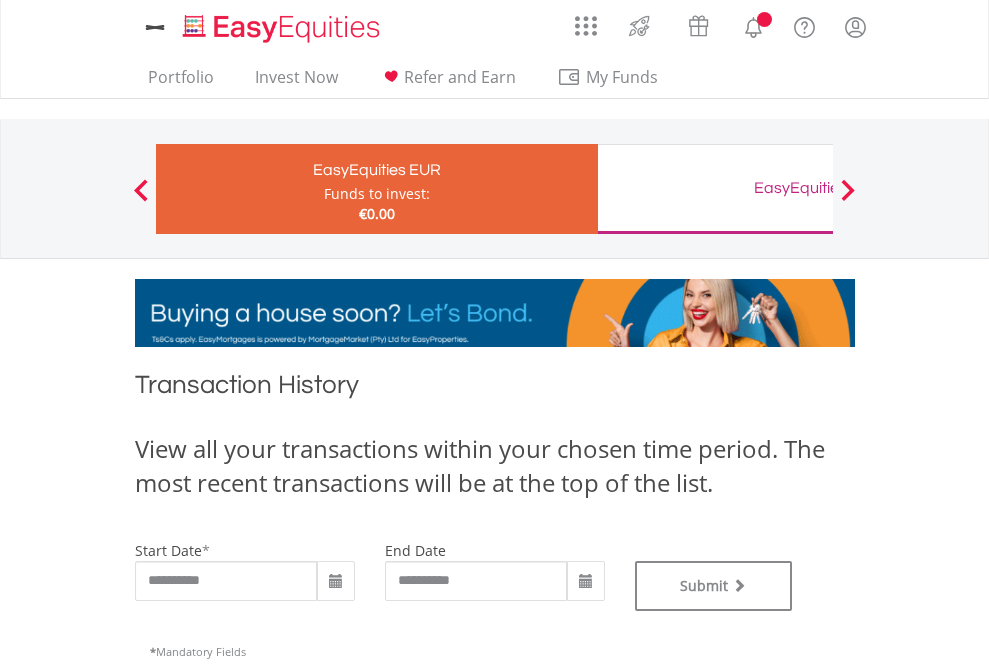 click on "EasyEquities GBP" at bounding box center (818, 188) 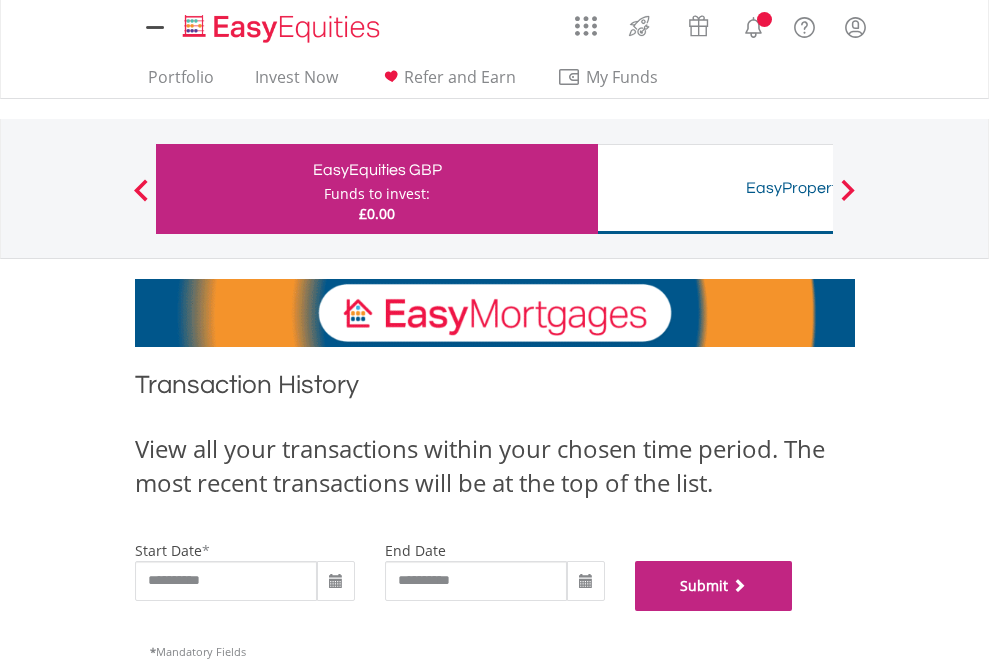 click on "Submit" at bounding box center [714, 586] 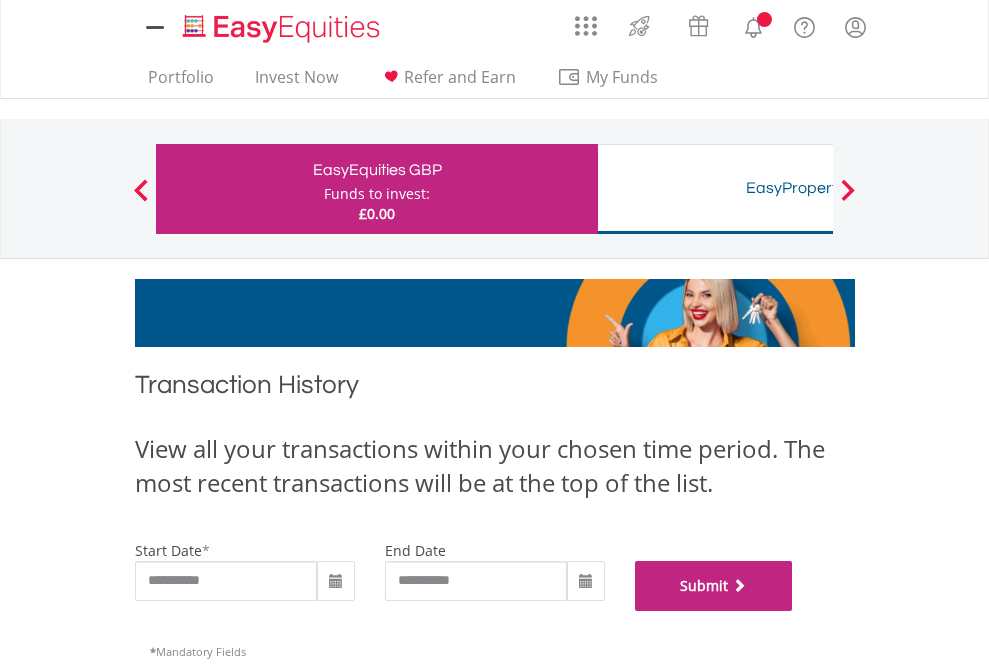 scroll, scrollTop: 811, scrollLeft: 0, axis: vertical 